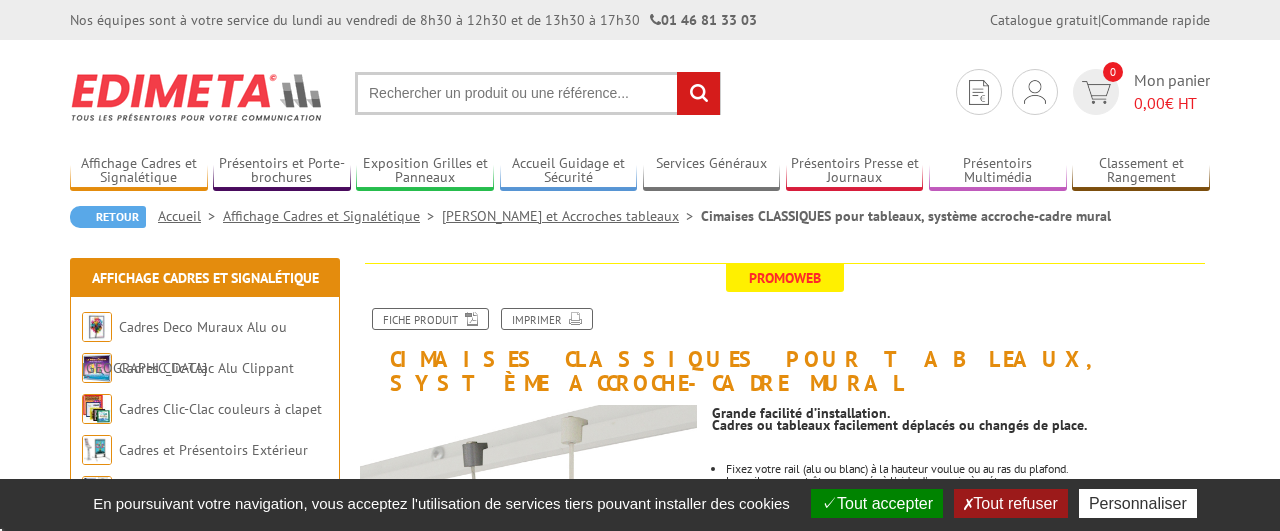 scroll, scrollTop: 0, scrollLeft: 0, axis: both 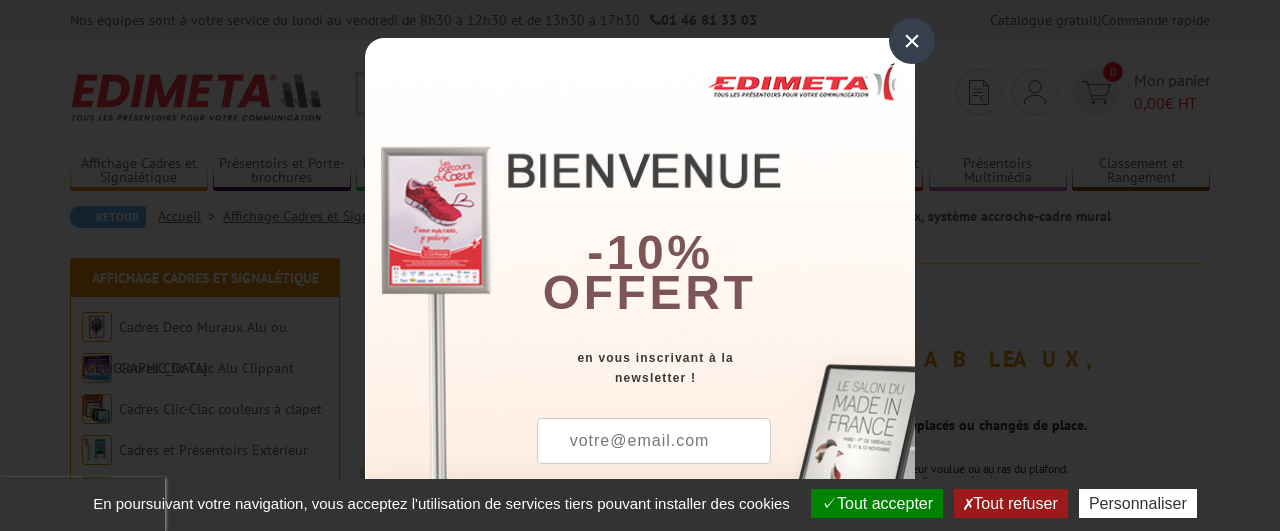click at bounding box center [654, 441] 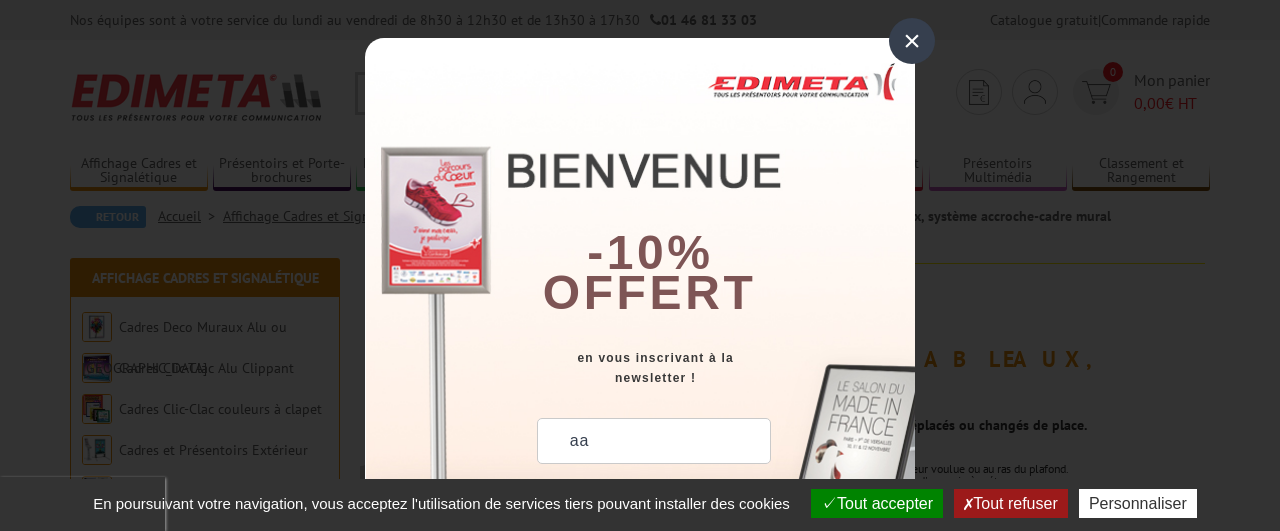 type on "a" 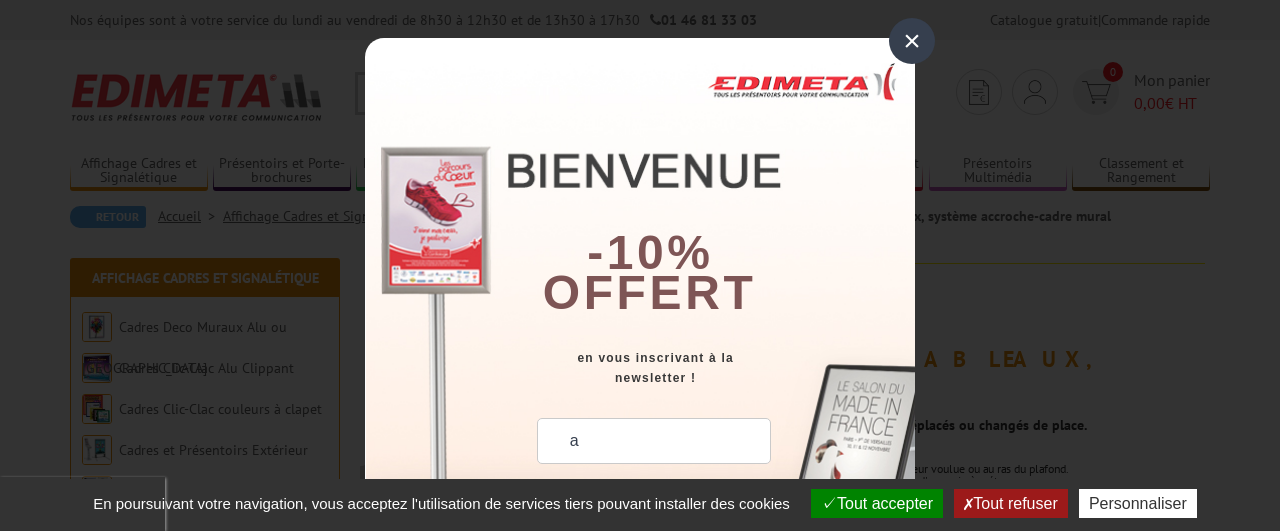 type 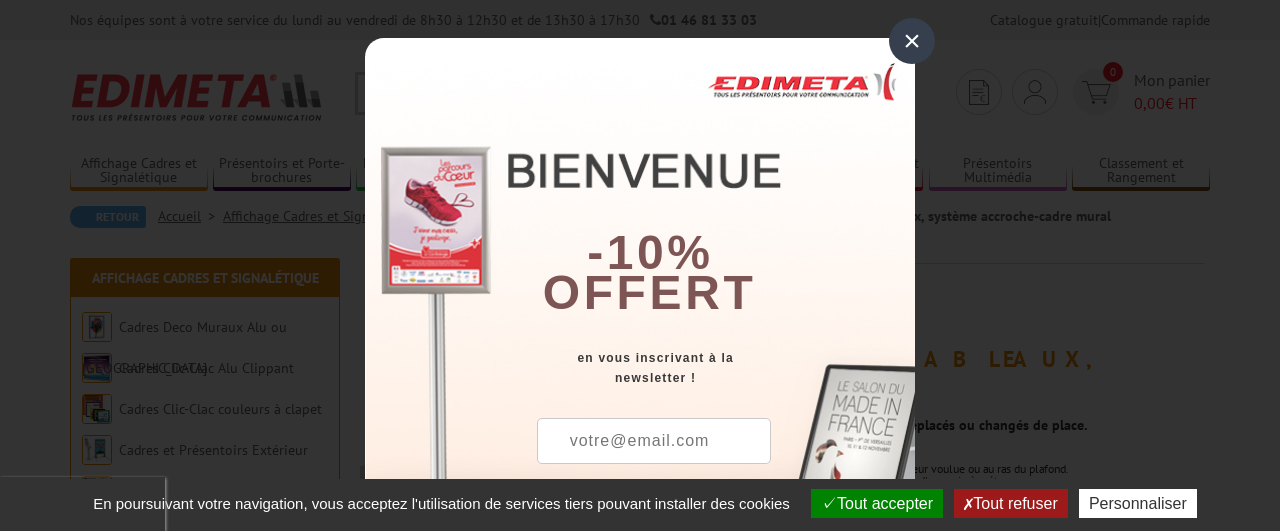 click on "×" at bounding box center (912, 41) 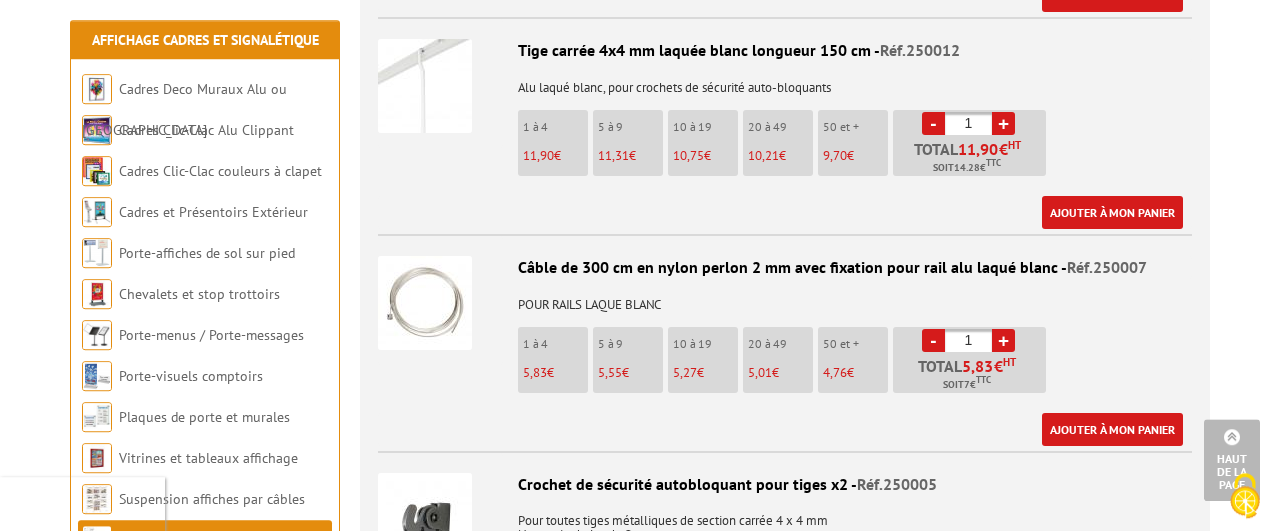 scroll, scrollTop: 0, scrollLeft: 0, axis: both 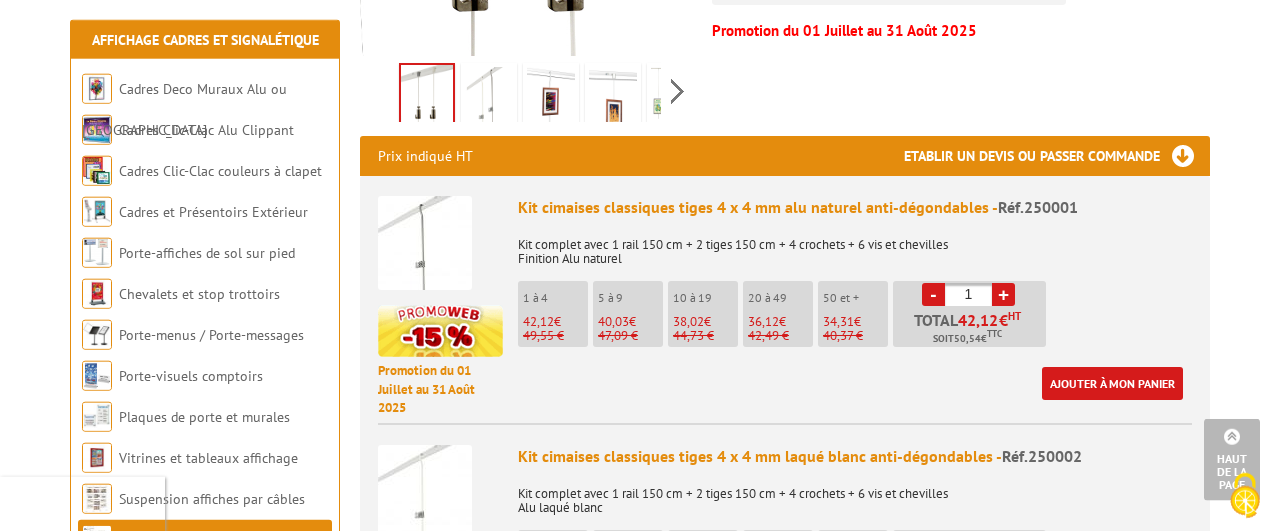 click on "-" at bounding box center [933, 294] 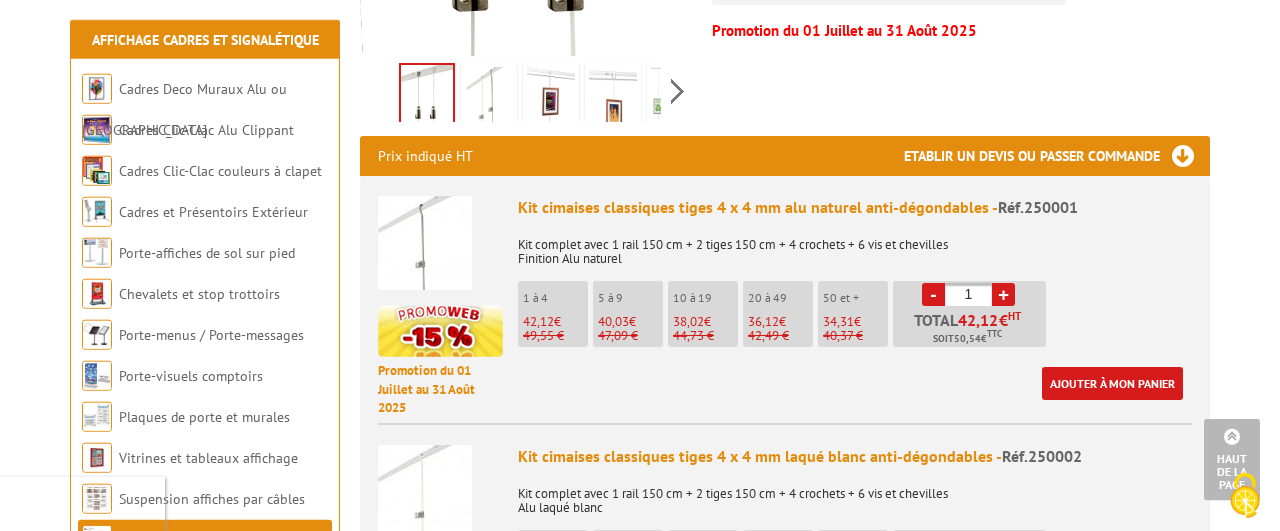 click on "-" at bounding box center [933, 294] 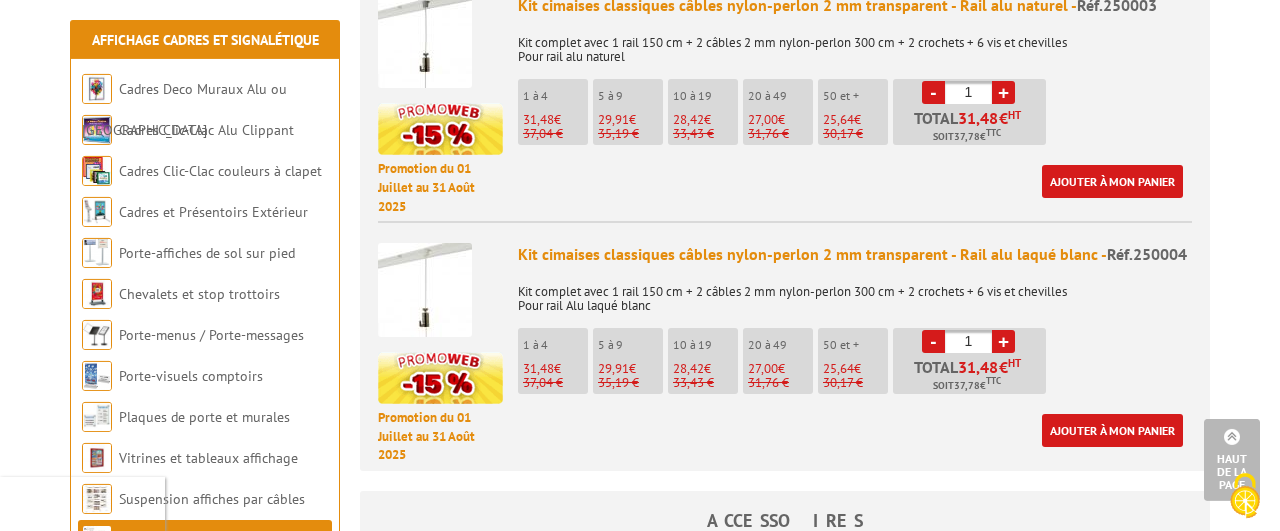 scroll, scrollTop: 1481, scrollLeft: 0, axis: vertical 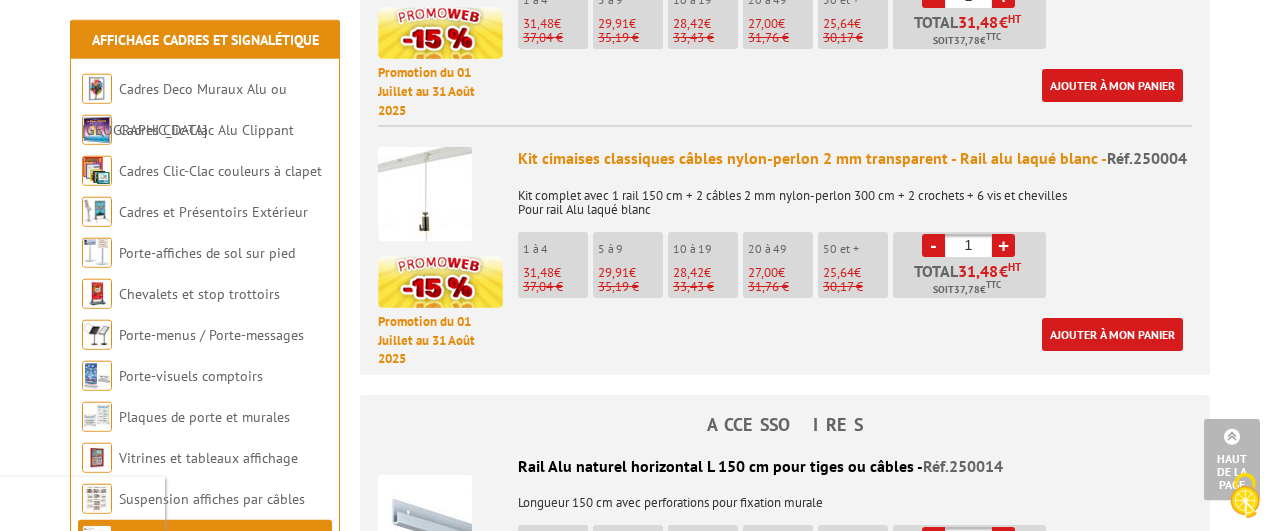 click on "1" at bounding box center (968, 245) 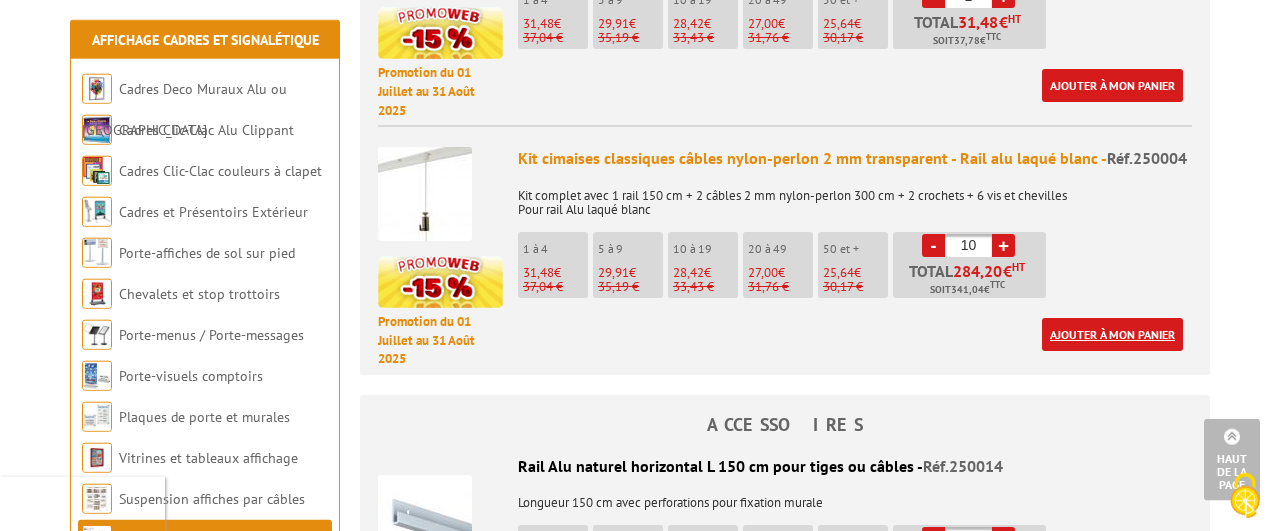 type on "10" 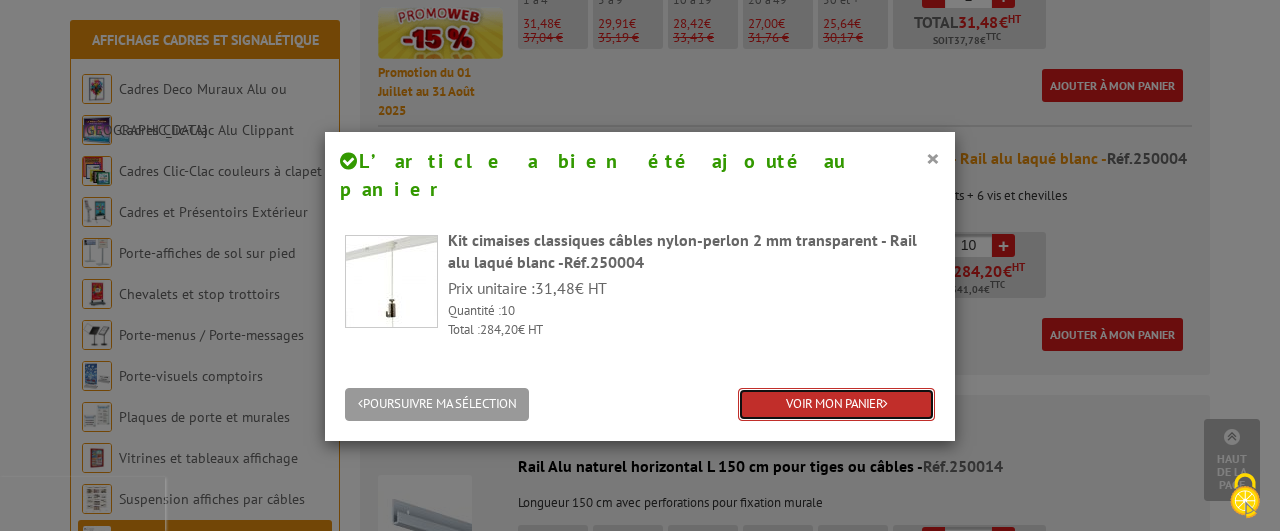 click on "VOIR MON PANIER" at bounding box center (836, 404) 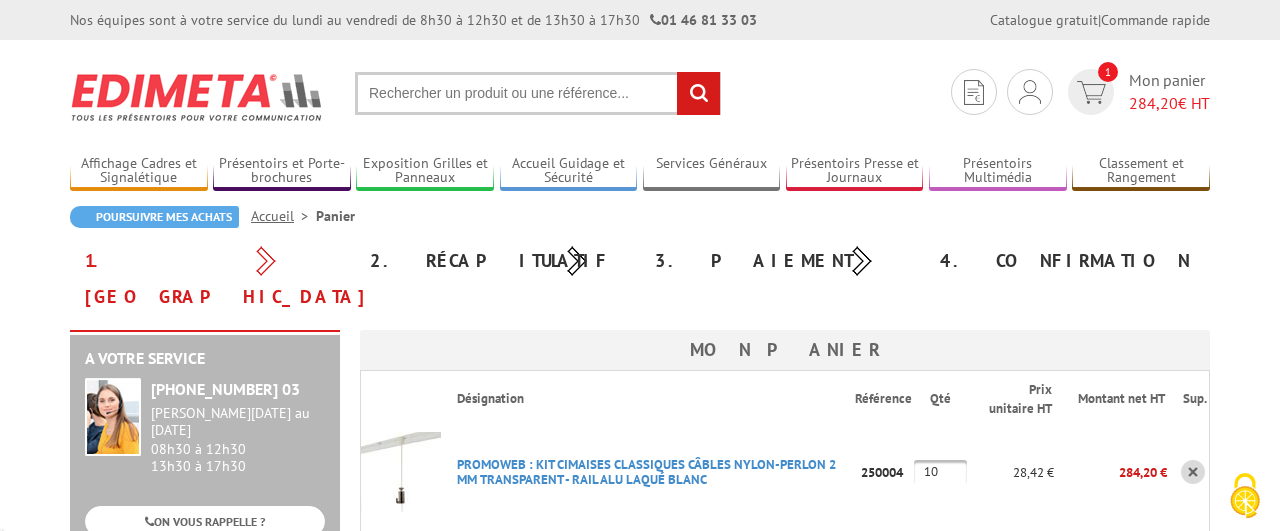 scroll, scrollTop: 0, scrollLeft: 0, axis: both 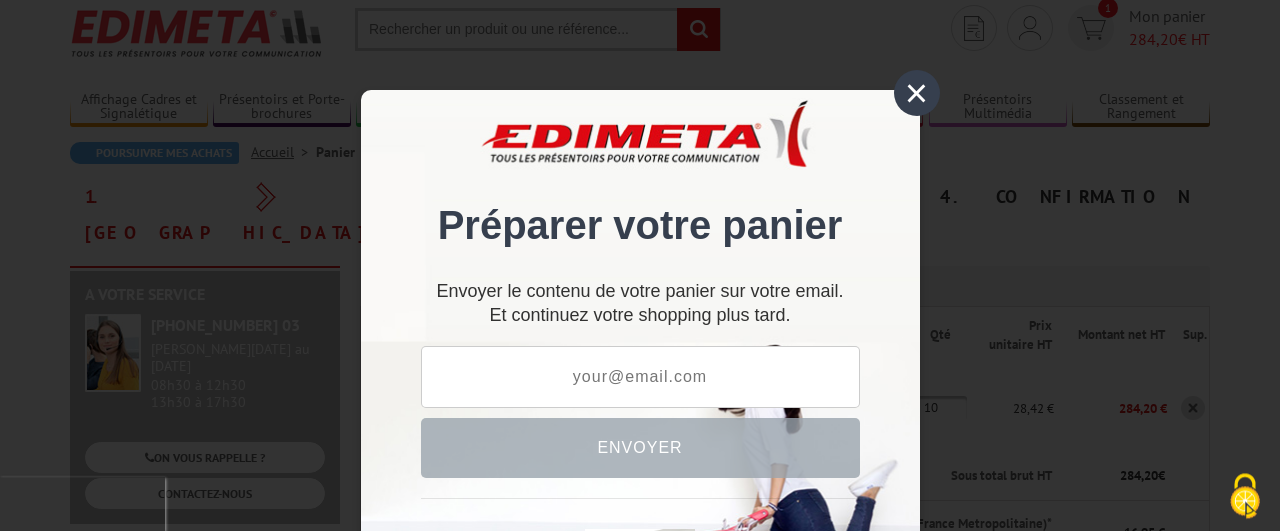 click on "×" at bounding box center [917, 93] 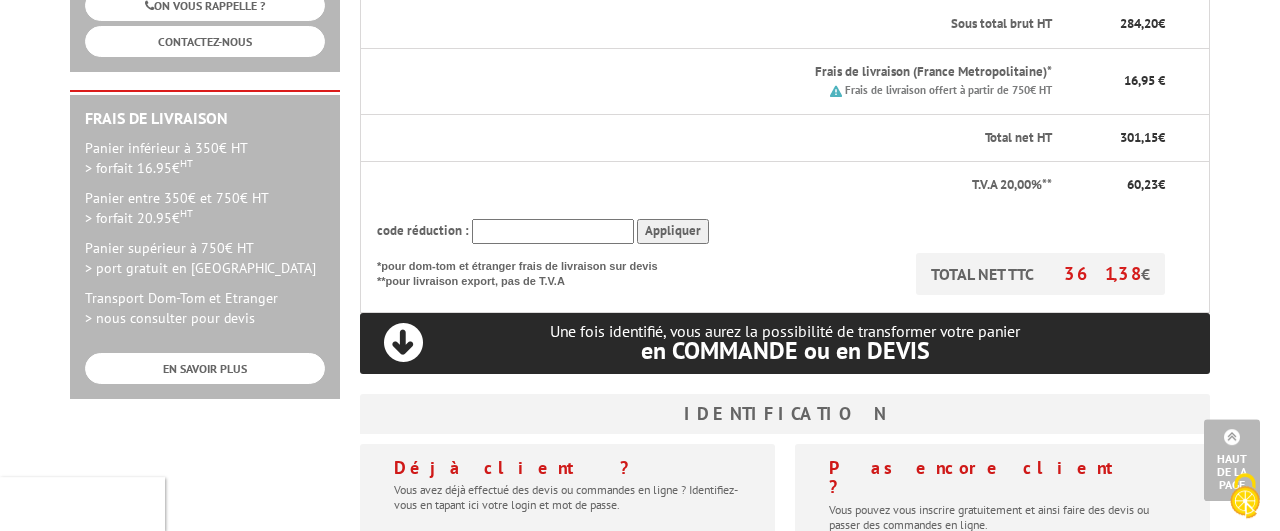 scroll, scrollTop: 524, scrollLeft: 0, axis: vertical 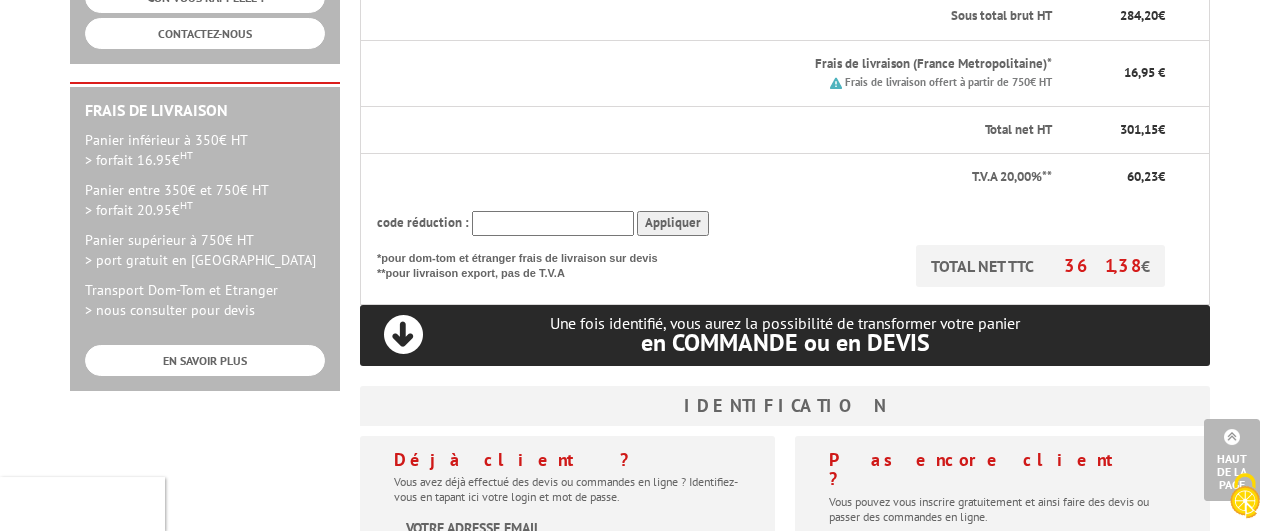click on "Une fois identifié, vous aurez la possibilité de transformer votre
panier en COMMANDE ou en DEVIS" at bounding box center [785, 334] 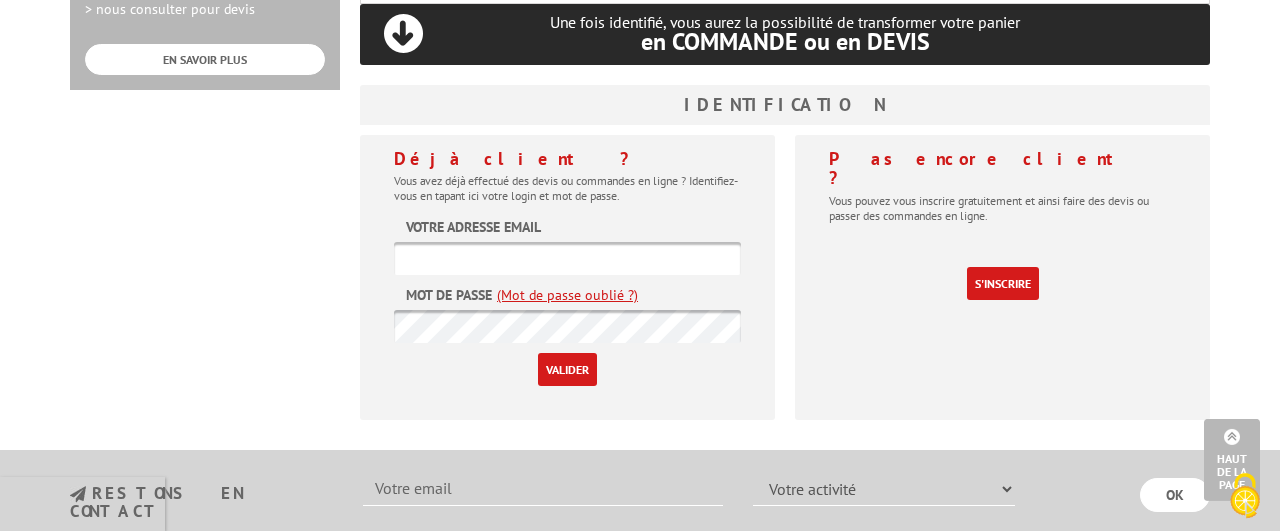 scroll, scrollTop: 836, scrollLeft: 0, axis: vertical 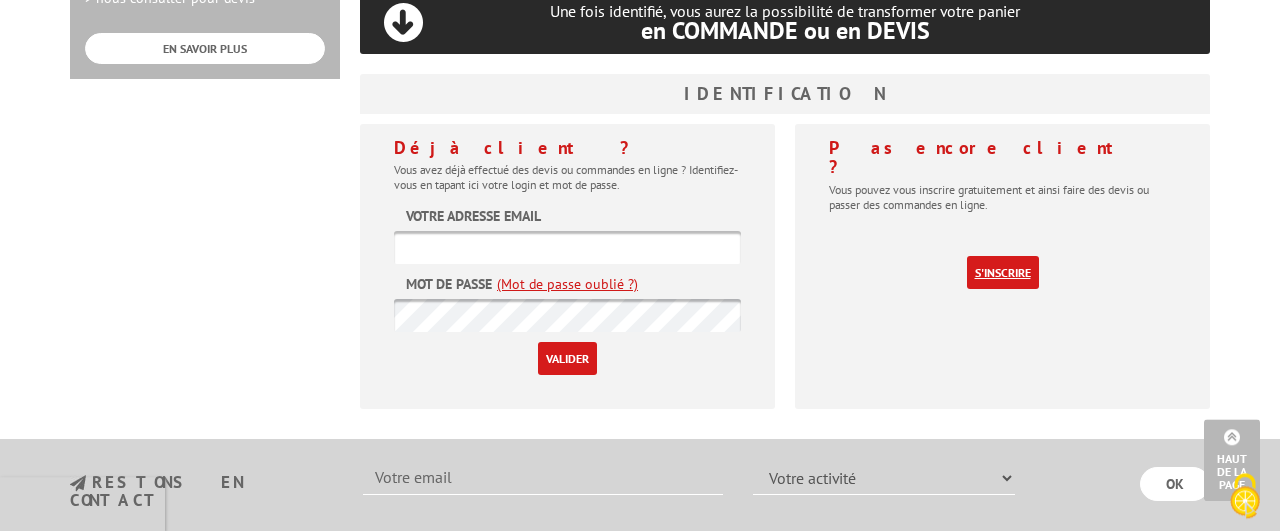 click on "S'inscrire" at bounding box center (1003, 272) 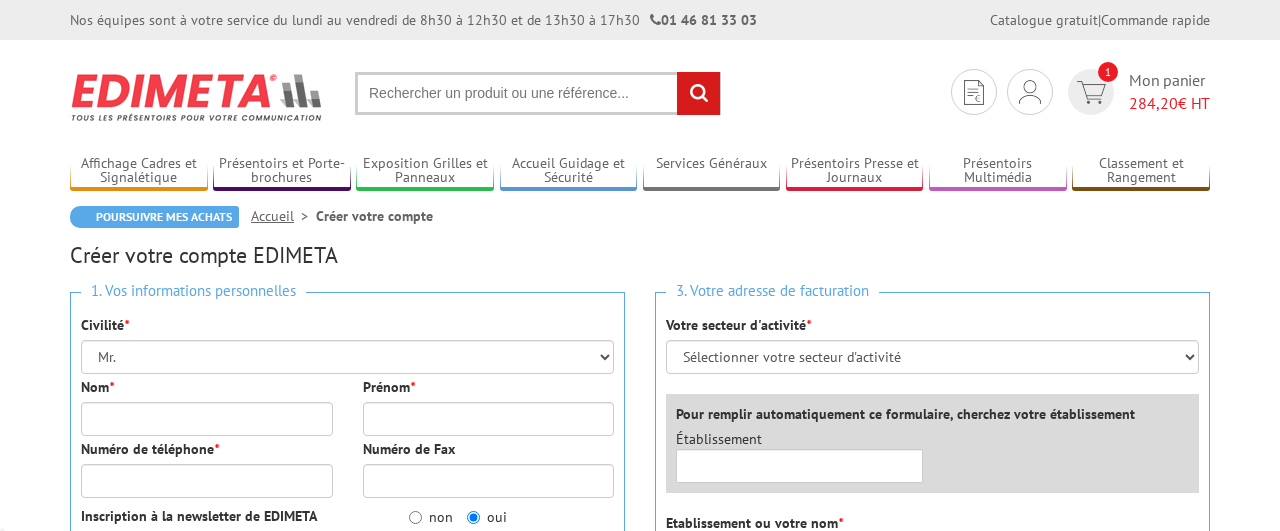 scroll, scrollTop: 0, scrollLeft: 0, axis: both 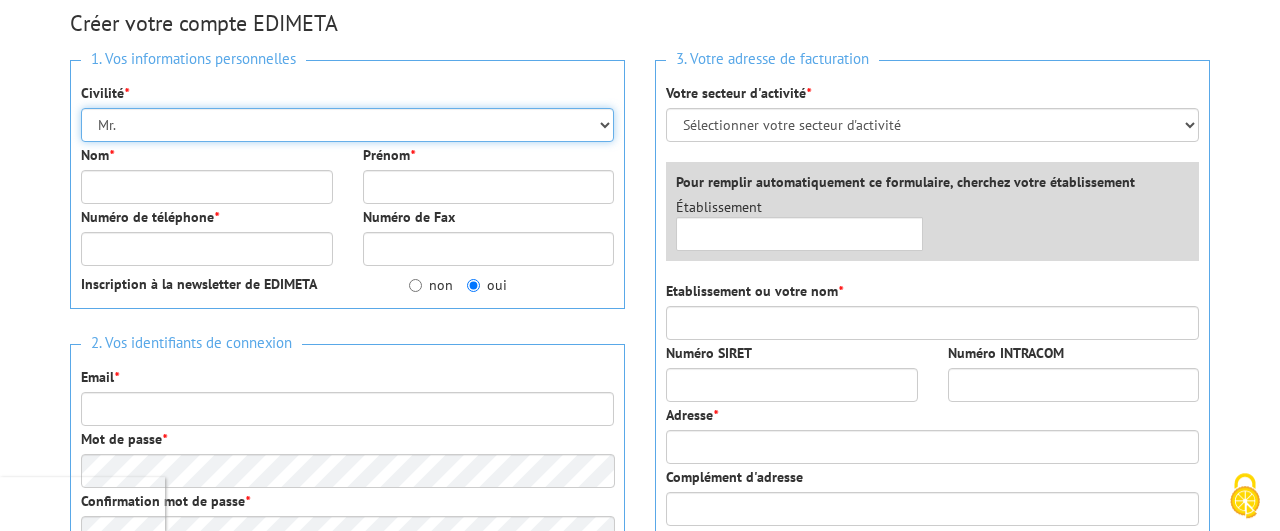 select on "Mme." 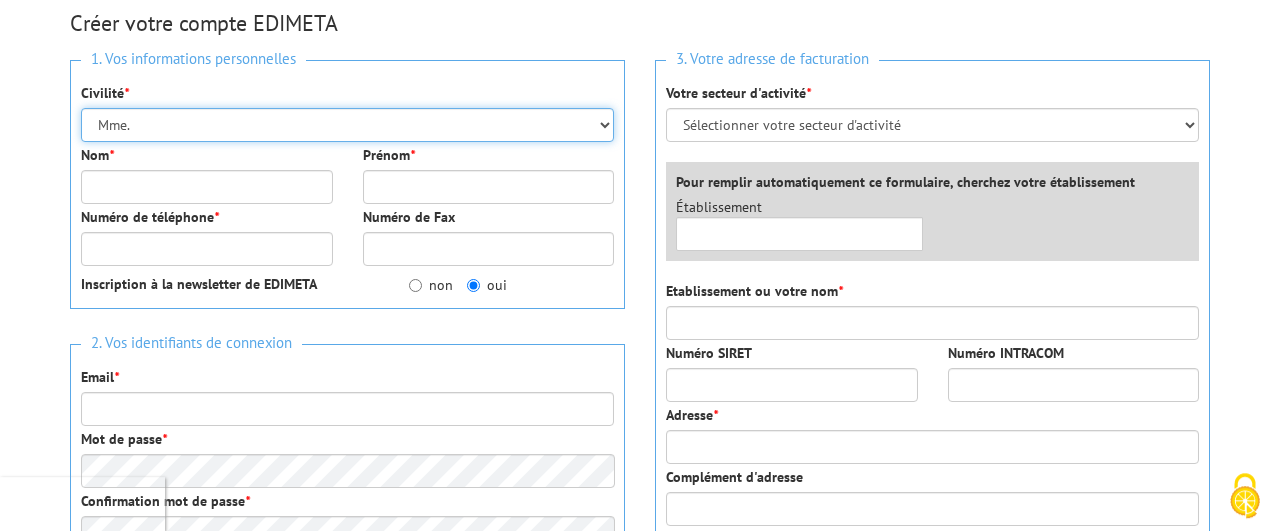 click on "Mme." at bounding box center [0, 0] 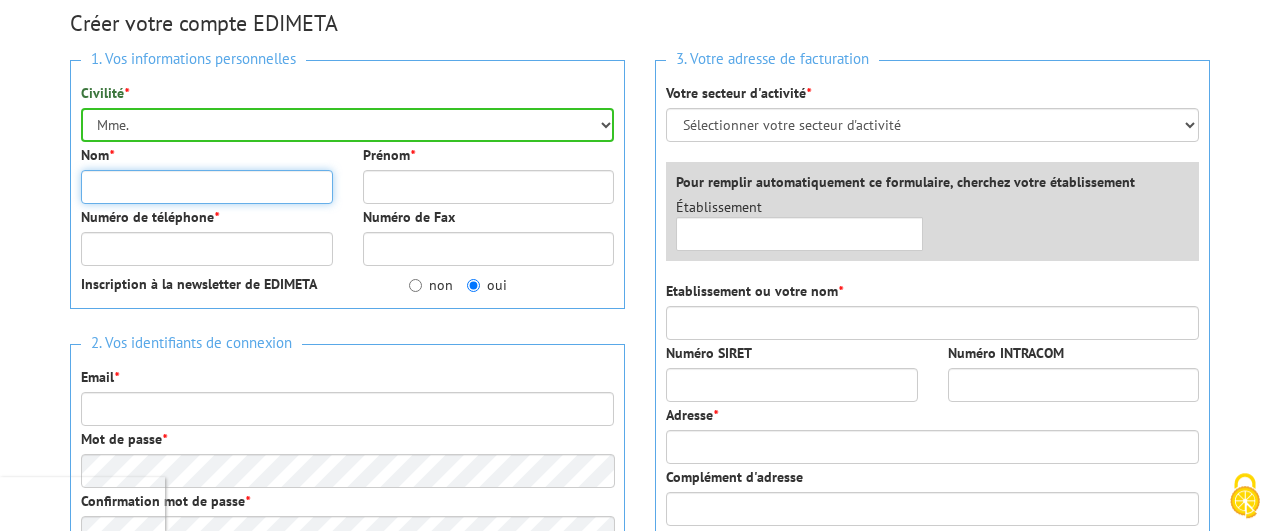 click on "Nom  *" at bounding box center (207, 187) 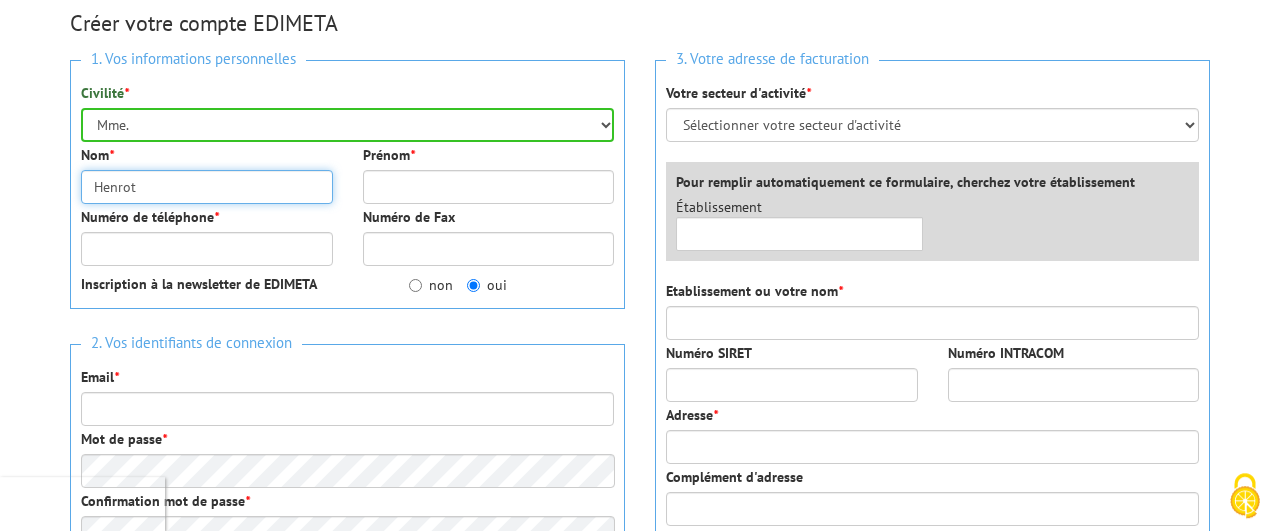 type on "Henrot" 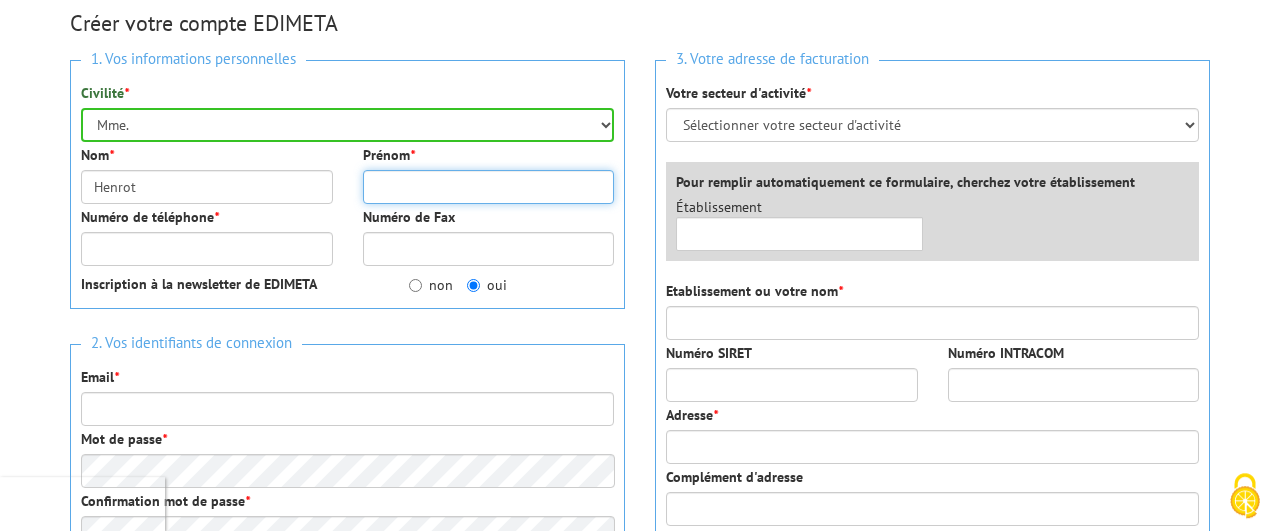 click on "Prénom  *" at bounding box center [489, 187] 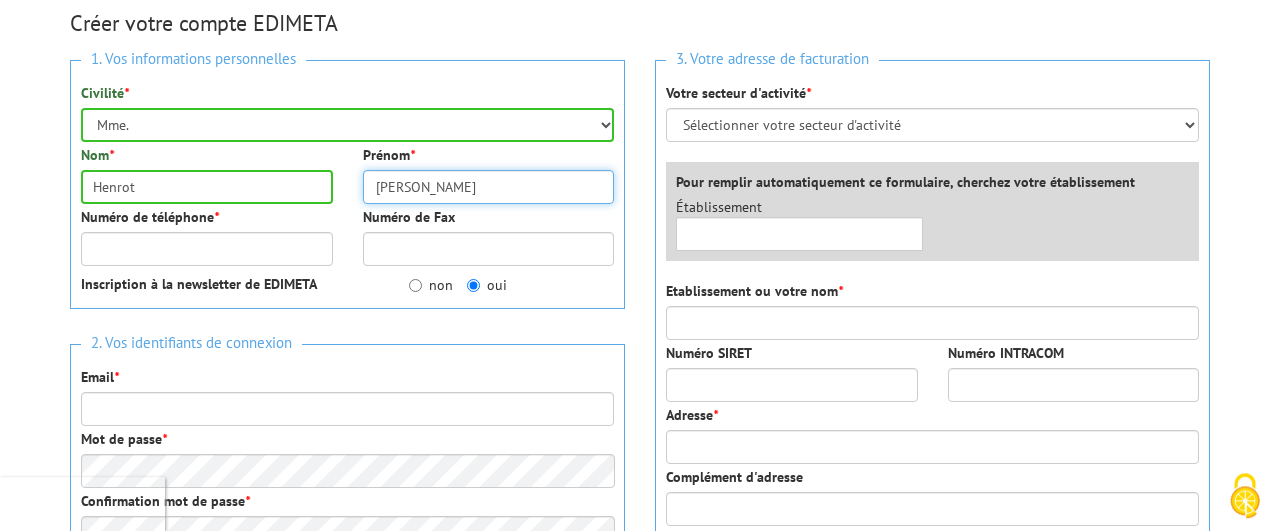 type on "[PERSON_NAME]" 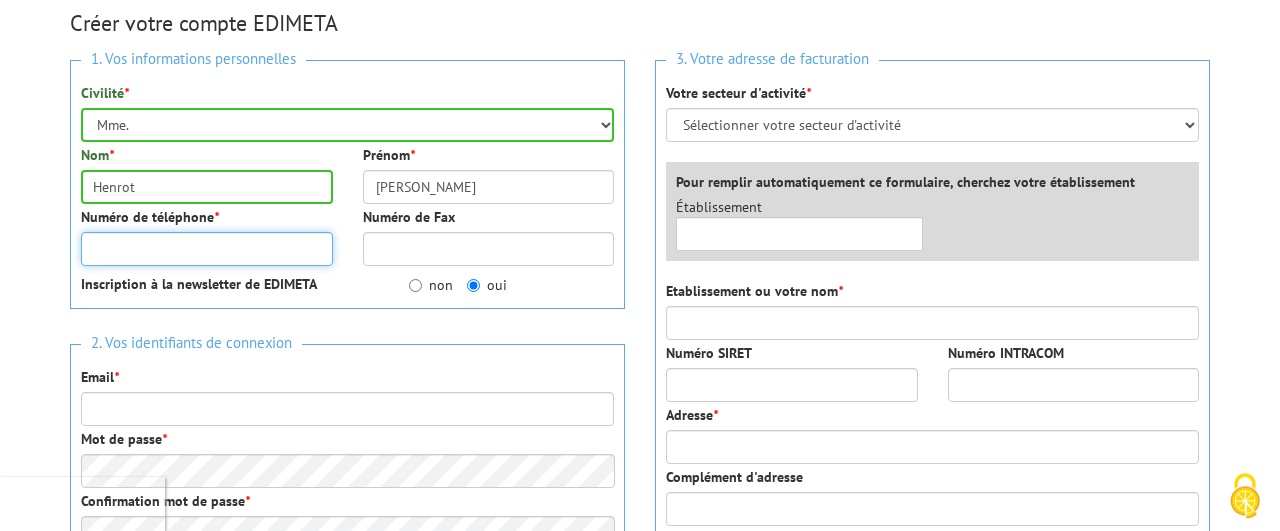 click on "Numéro de téléphone  *" at bounding box center (207, 249) 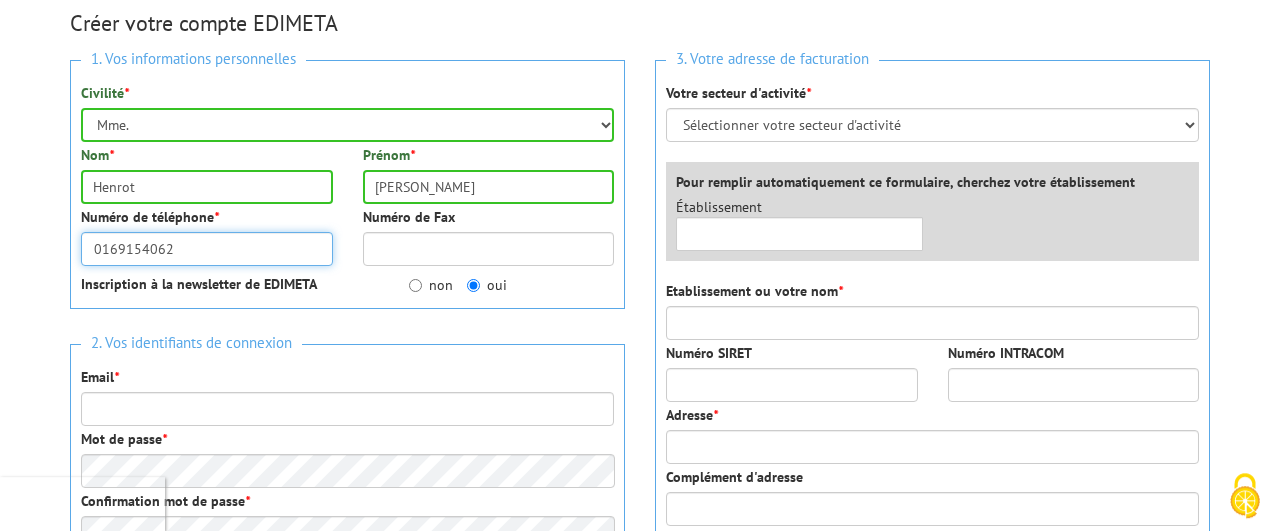 type on "0169154062" 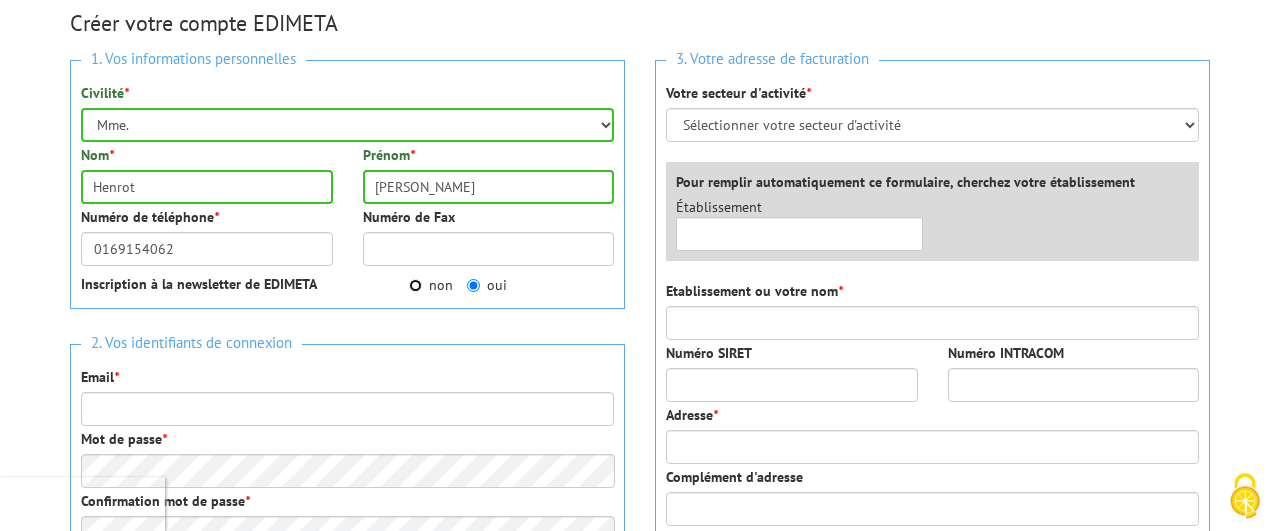 click on "non" at bounding box center (415, 285) 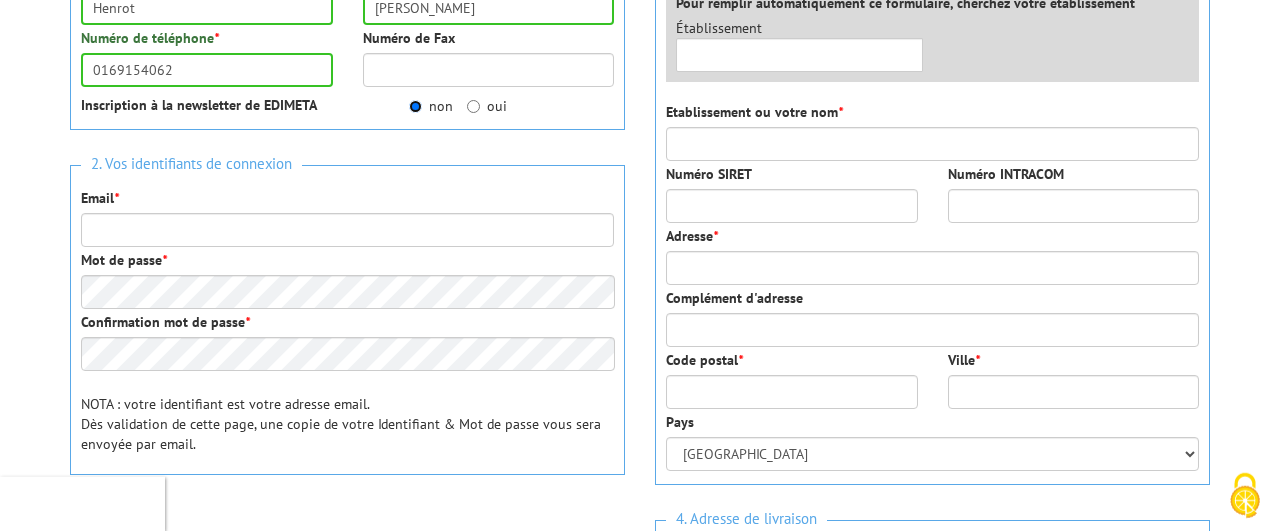 scroll, scrollTop: 458, scrollLeft: 0, axis: vertical 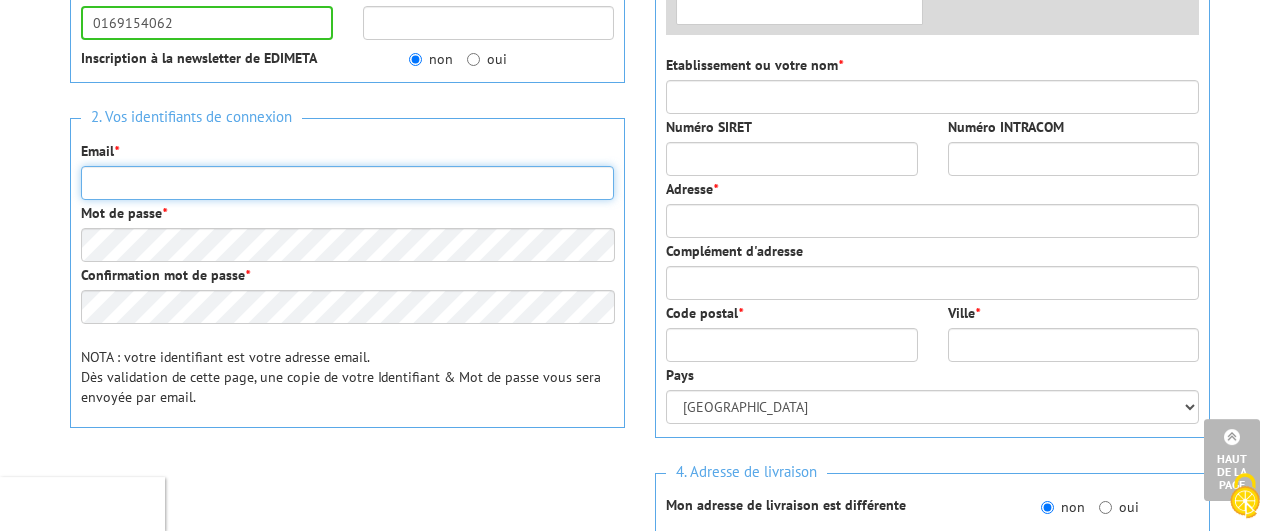click on "Email  *" at bounding box center (347, 183) 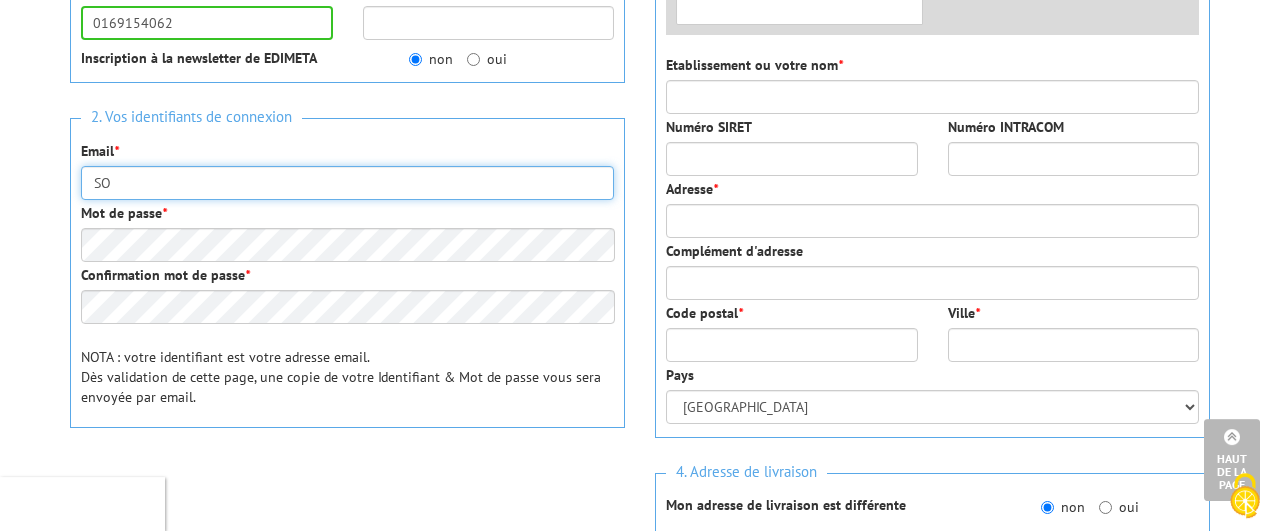 type on "S" 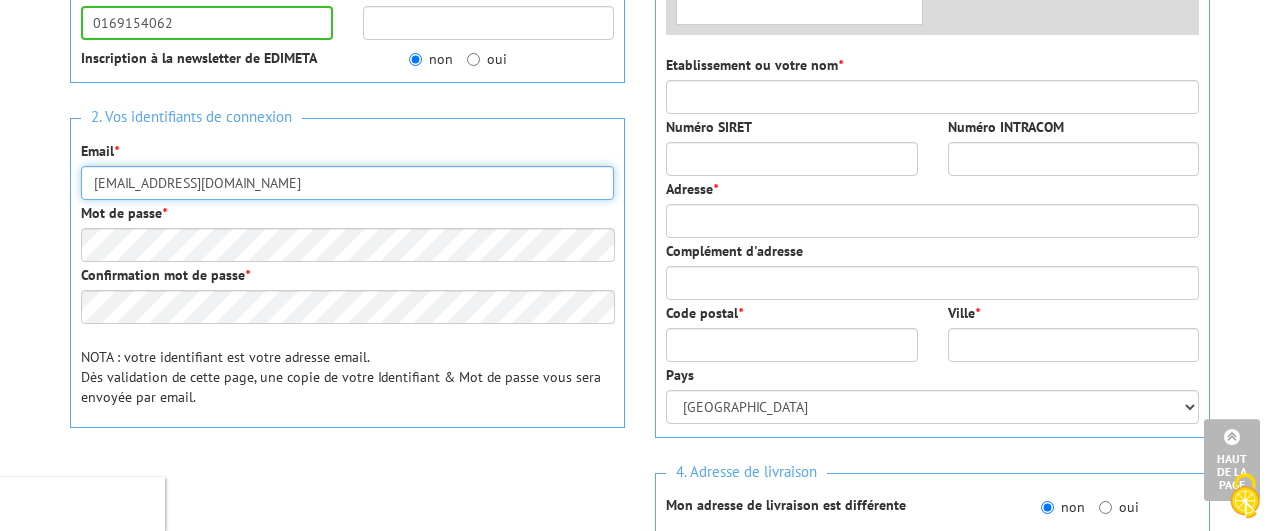 type on "[EMAIL_ADDRESS][DOMAIN_NAME]" 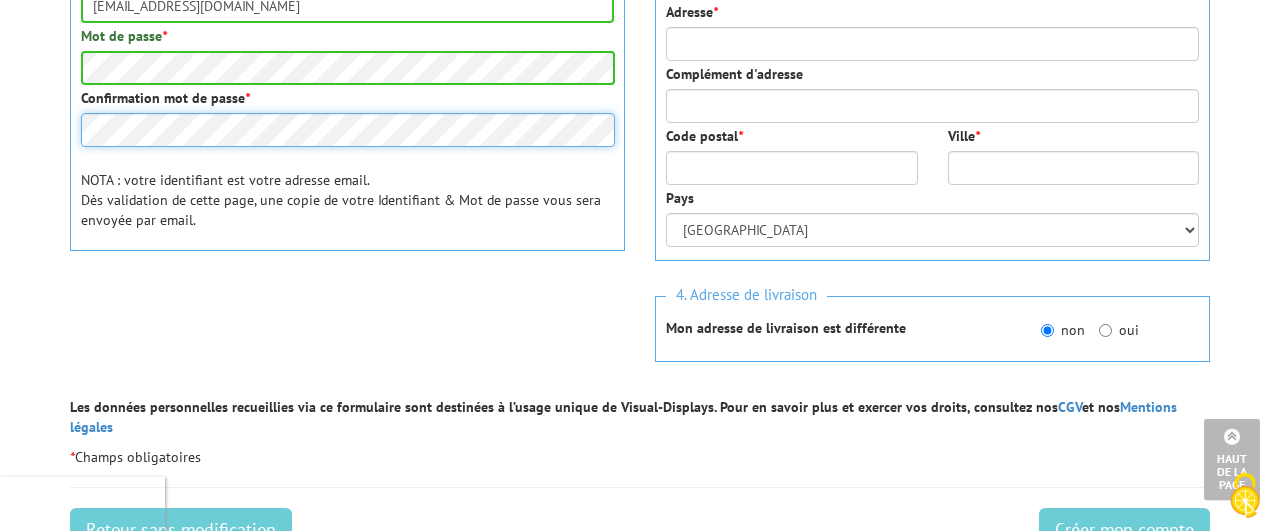 scroll, scrollTop: 642, scrollLeft: 0, axis: vertical 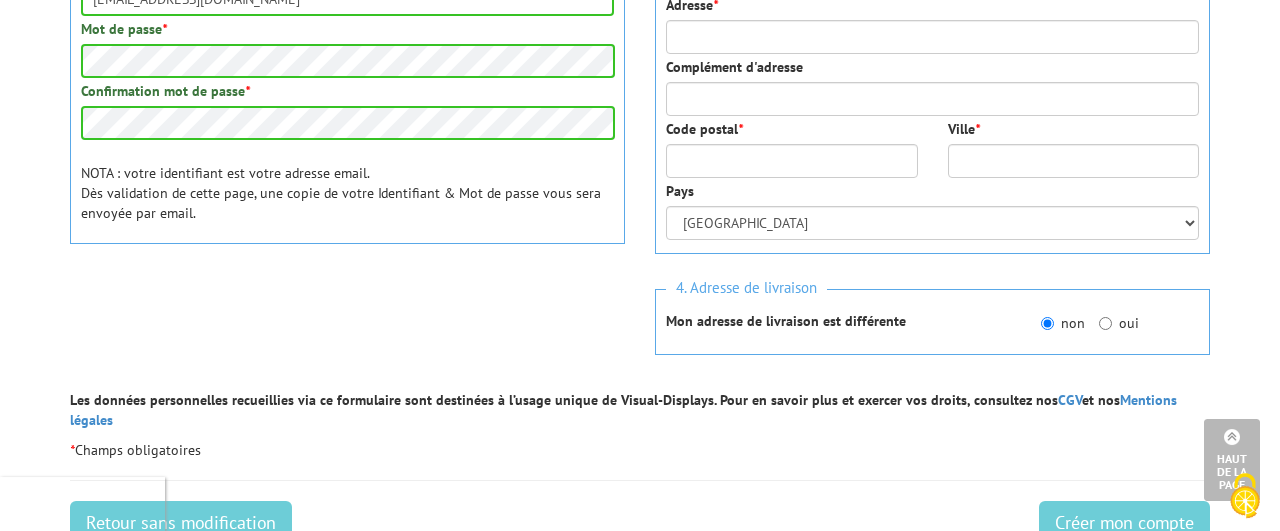 click on "NOTA : votre identifiant est votre adresse email.
Dès validation de cette page, une copie de votre Identifiant & Mot de passe vous
sera envoyée par email." at bounding box center (347, 193) 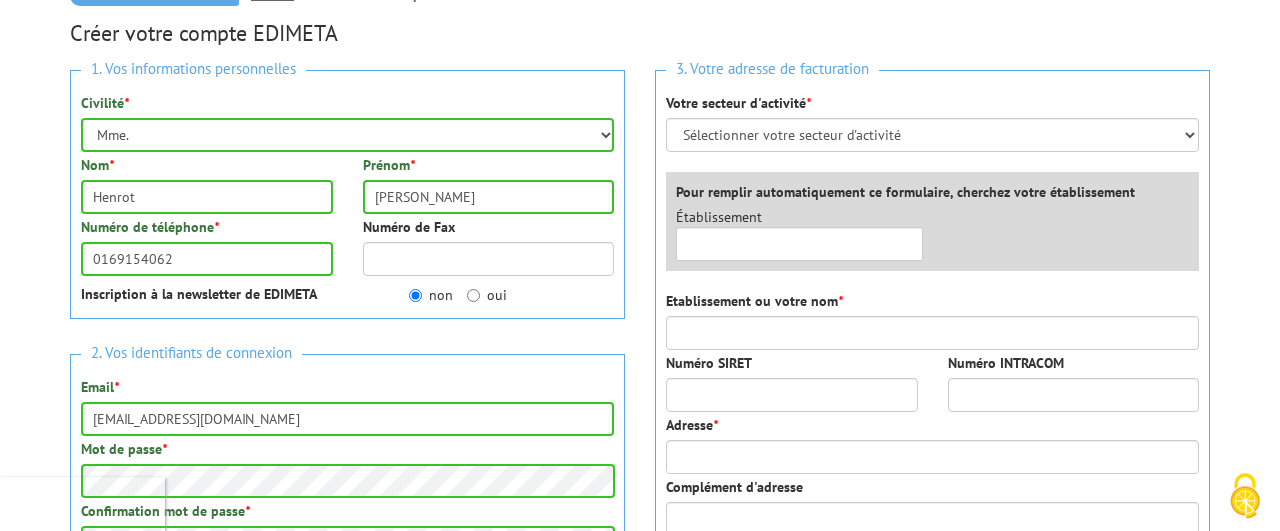 scroll, scrollTop: 220, scrollLeft: 0, axis: vertical 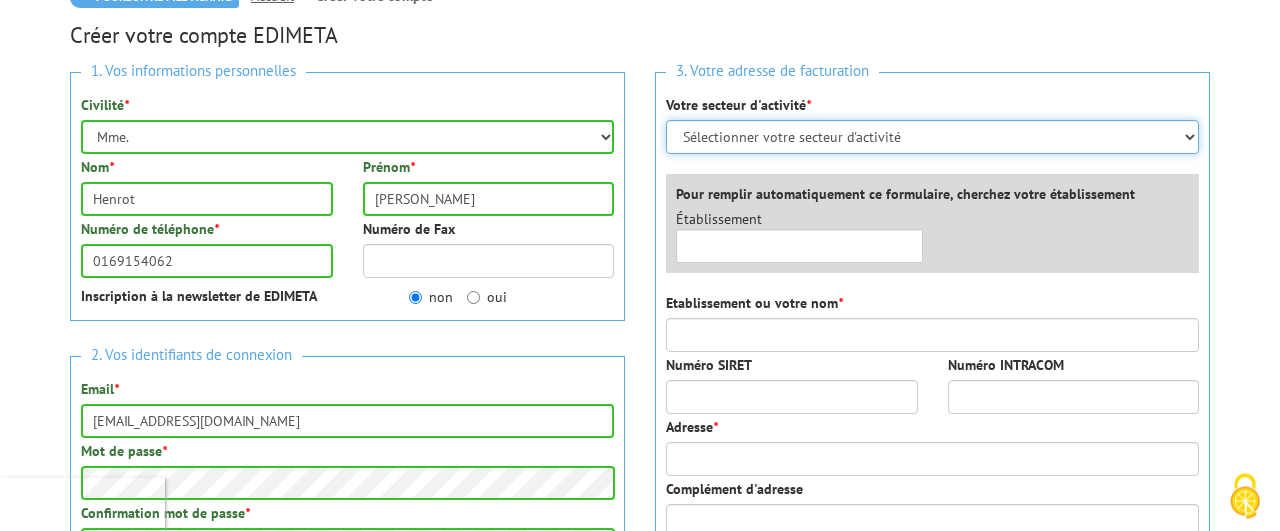 select on "876" 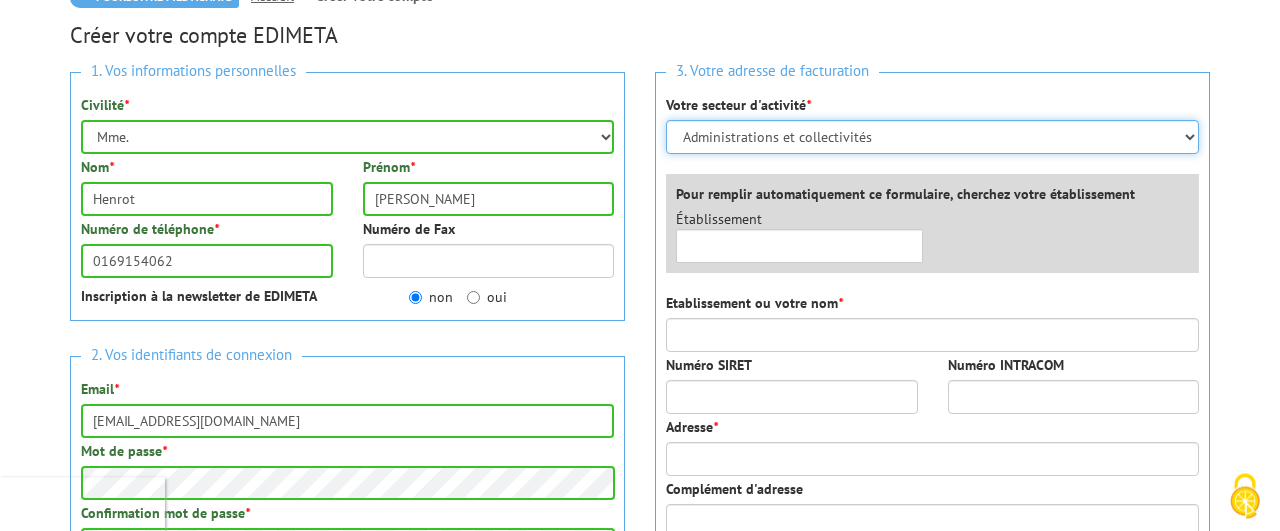 click on "Administrations et collectivités" at bounding box center (0, 0) 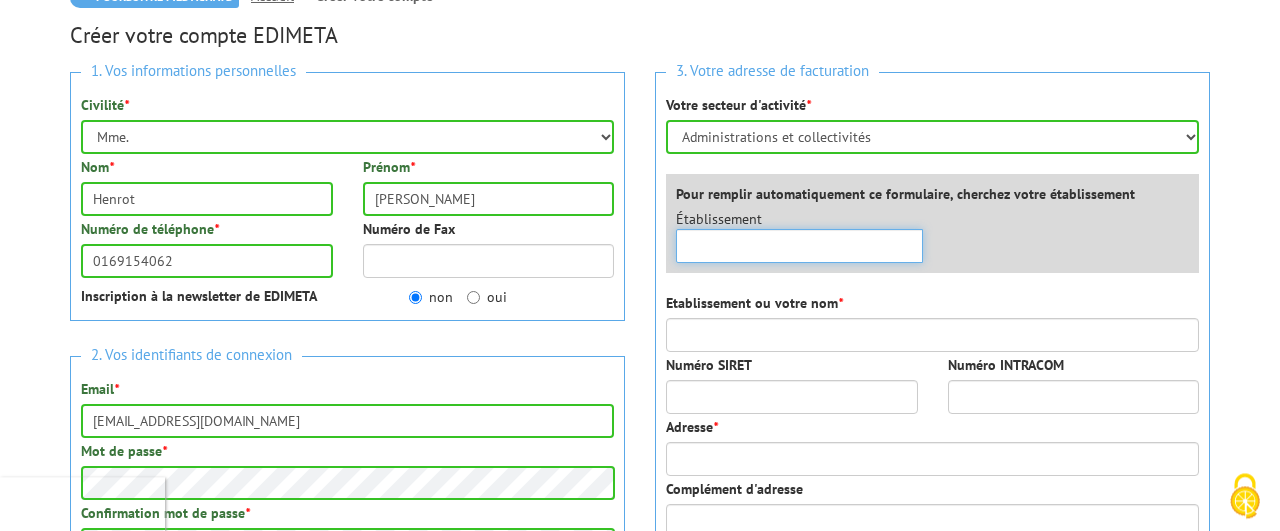 click at bounding box center (799, 246) 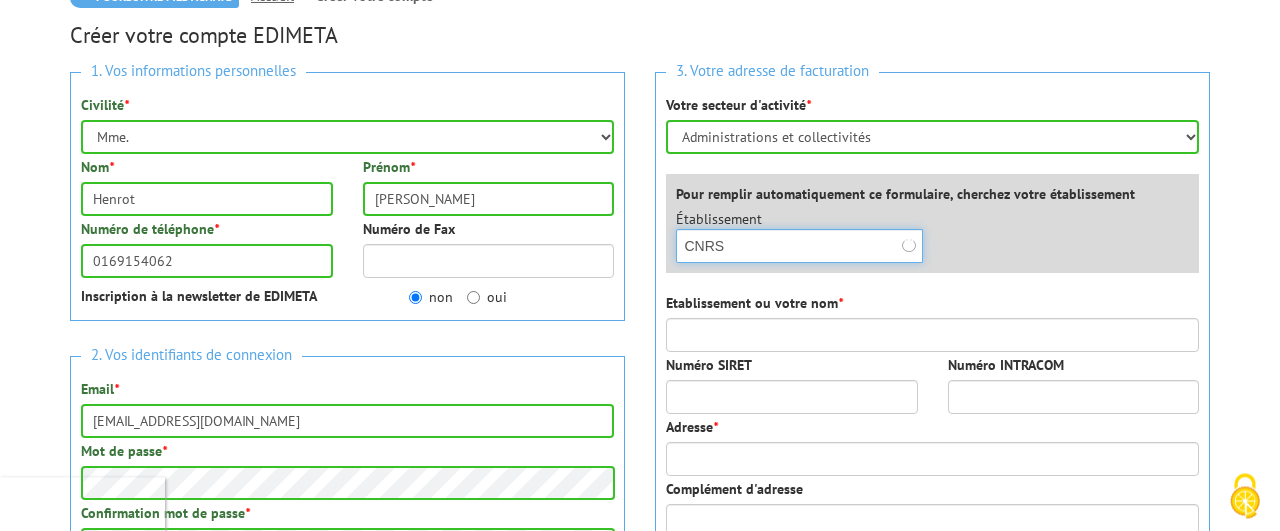 type on "CNRS" 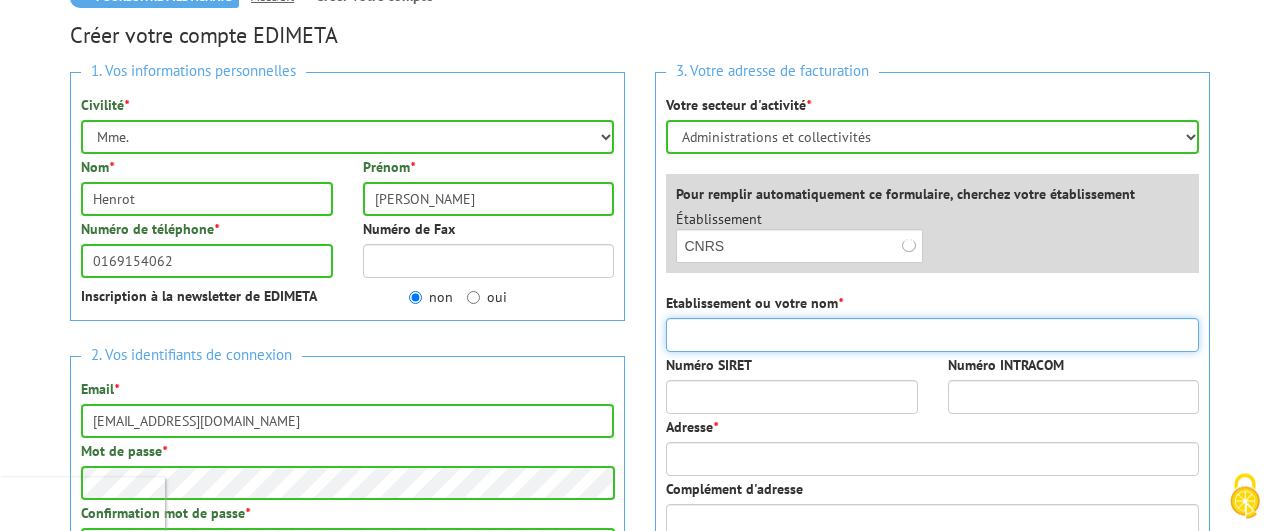 click on "Etablissement ou votre nom  *" at bounding box center (932, 335) 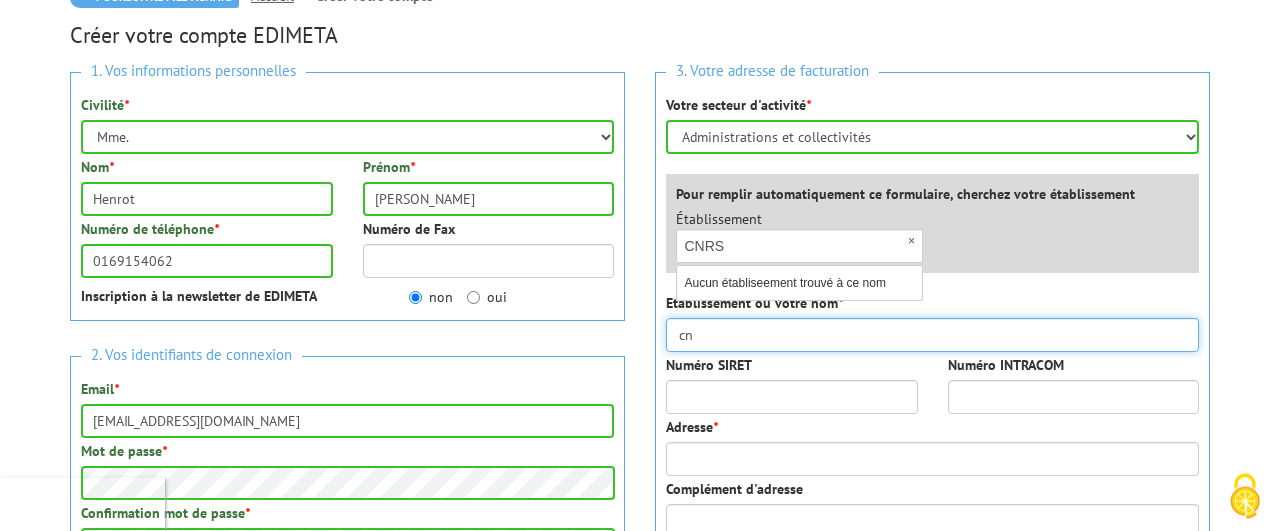 type on "c" 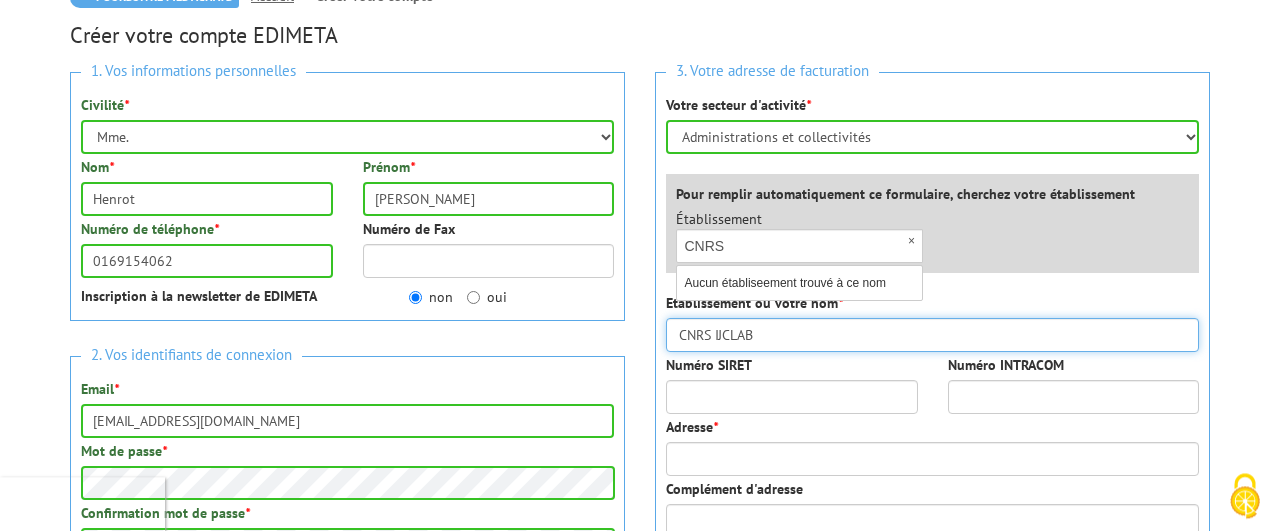 type on "CNRS IJCLAB" 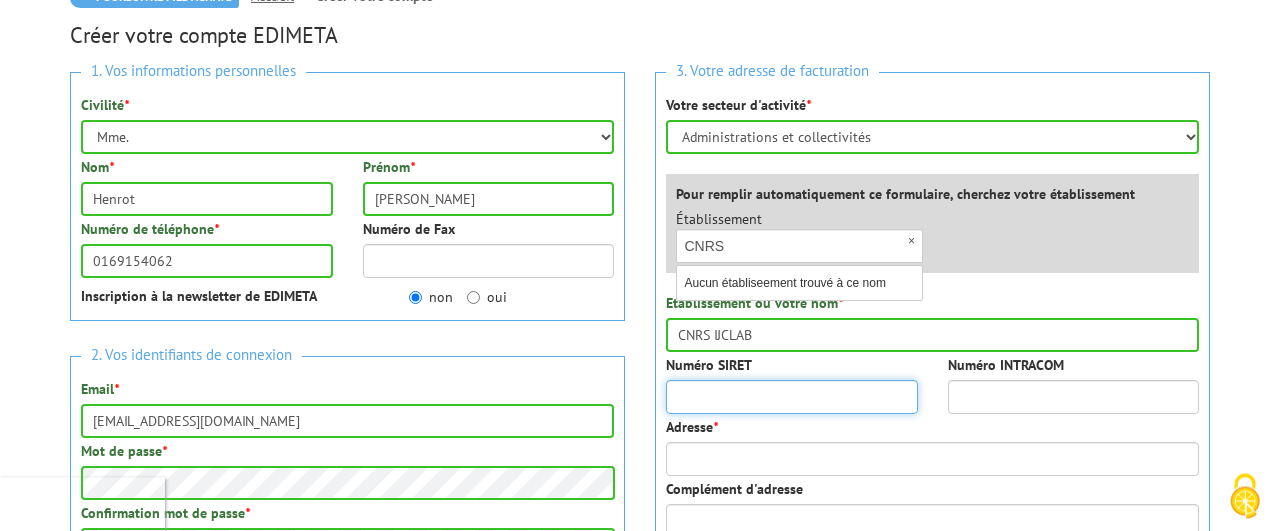 click on "Numéro SIRET" at bounding box center (792, 397) 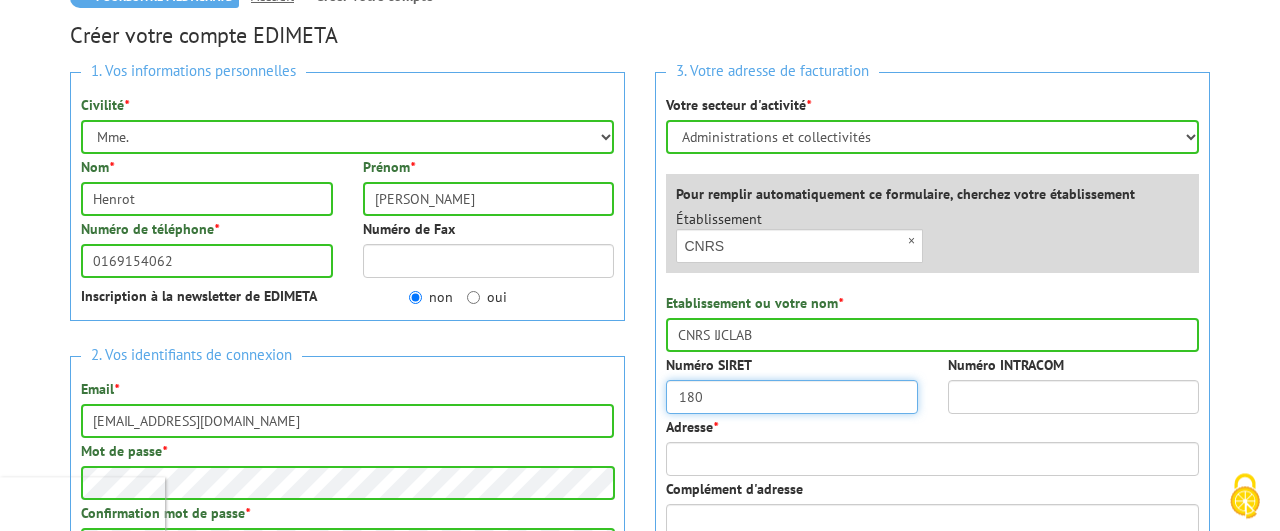 type on "180" 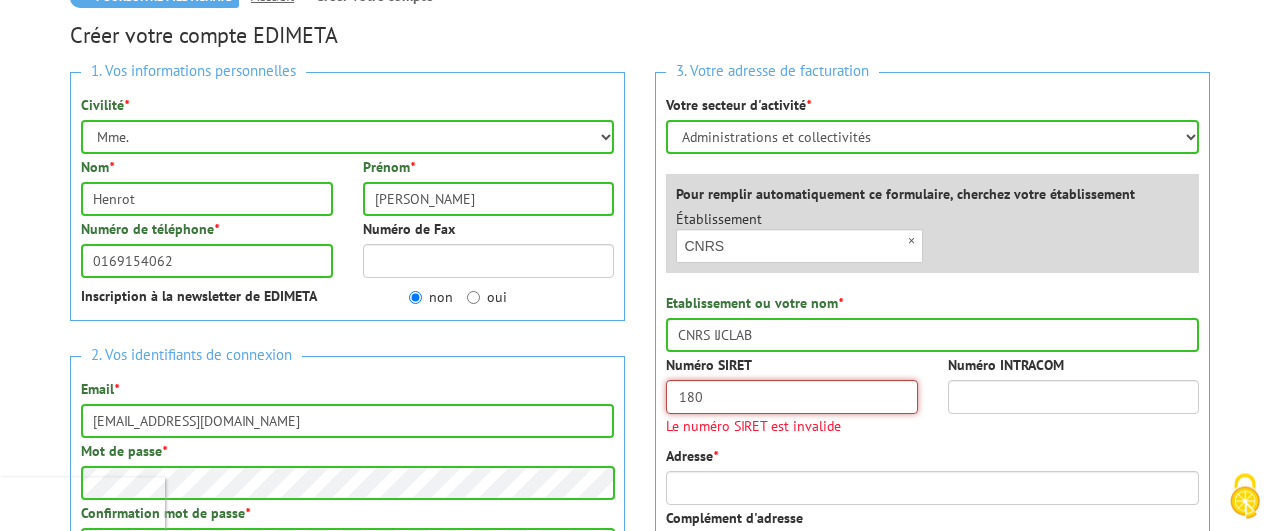 drag, startPoint x: 723, startPoint y: 399, endPoint x: 645, endPoint y: 396, distance: 78.05767 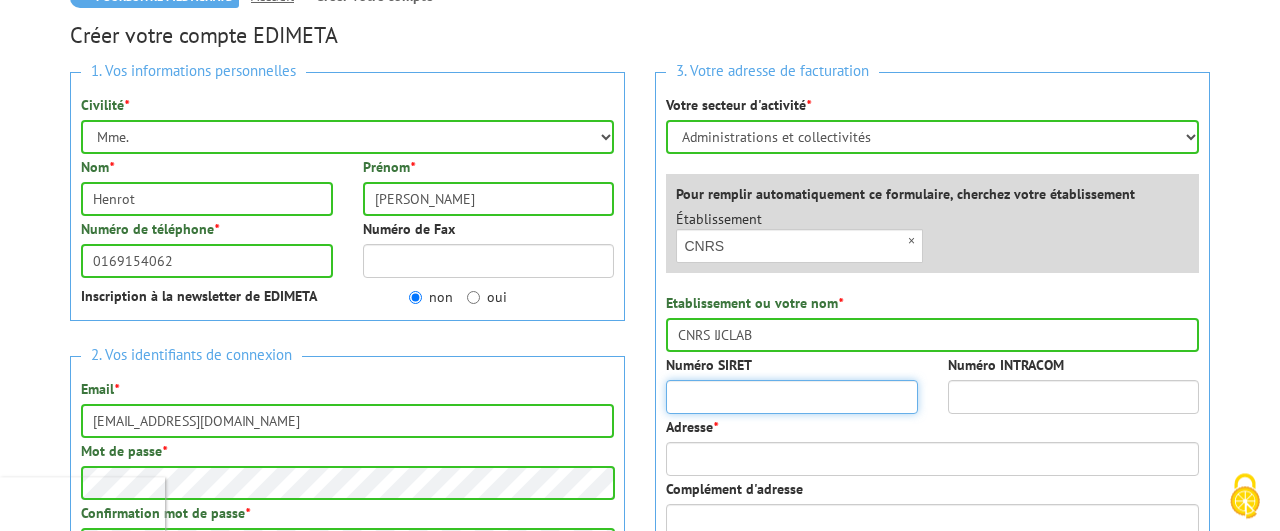 paste on "18008901303720" 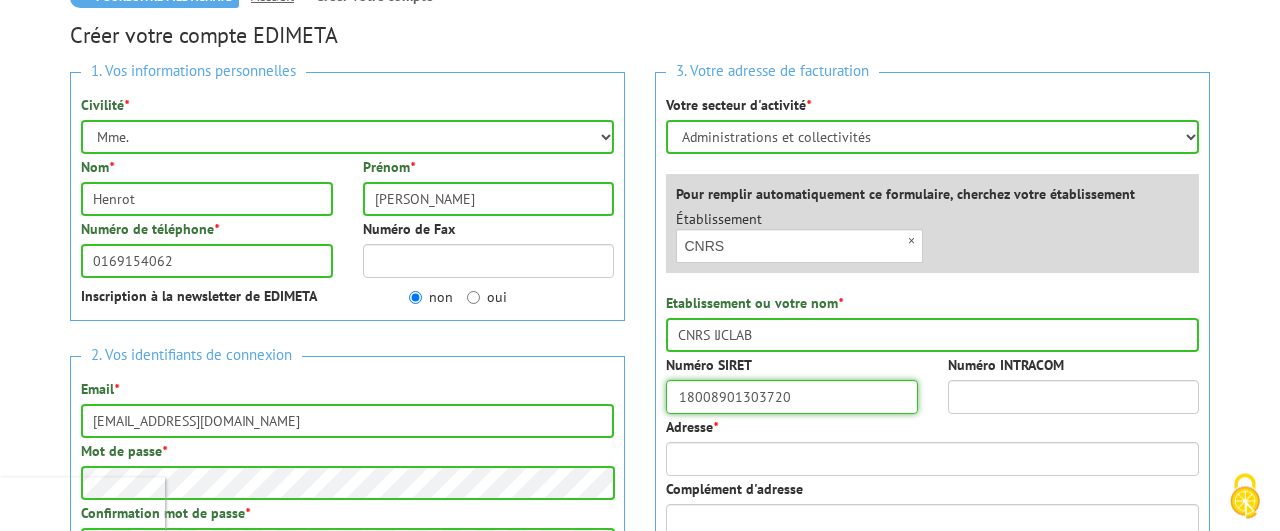 type on "18008901303720" 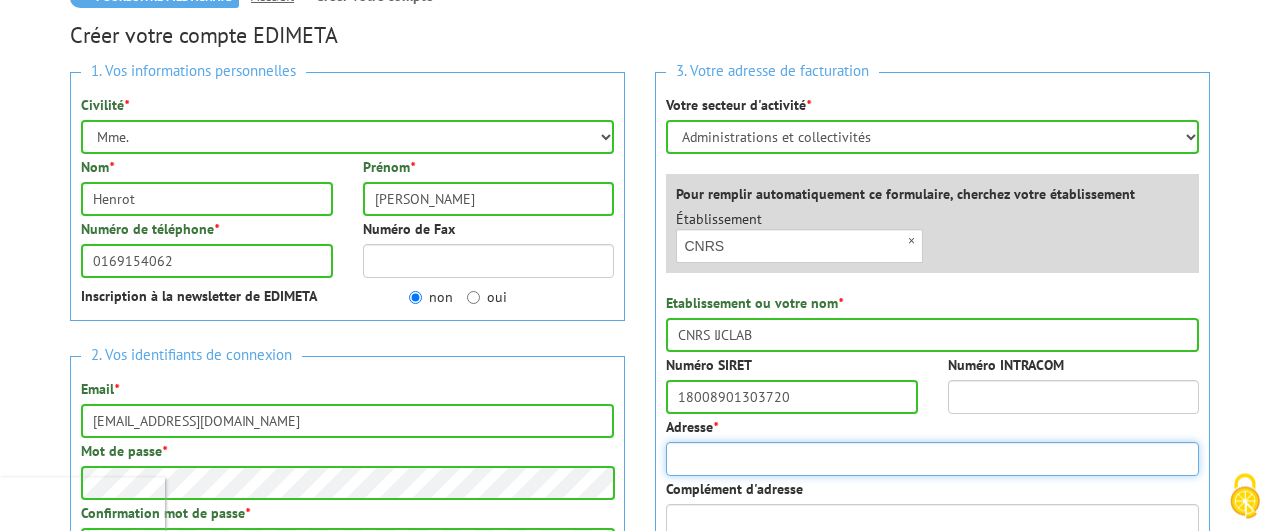click on "Adresse  *" at bounding box center (932, 459) 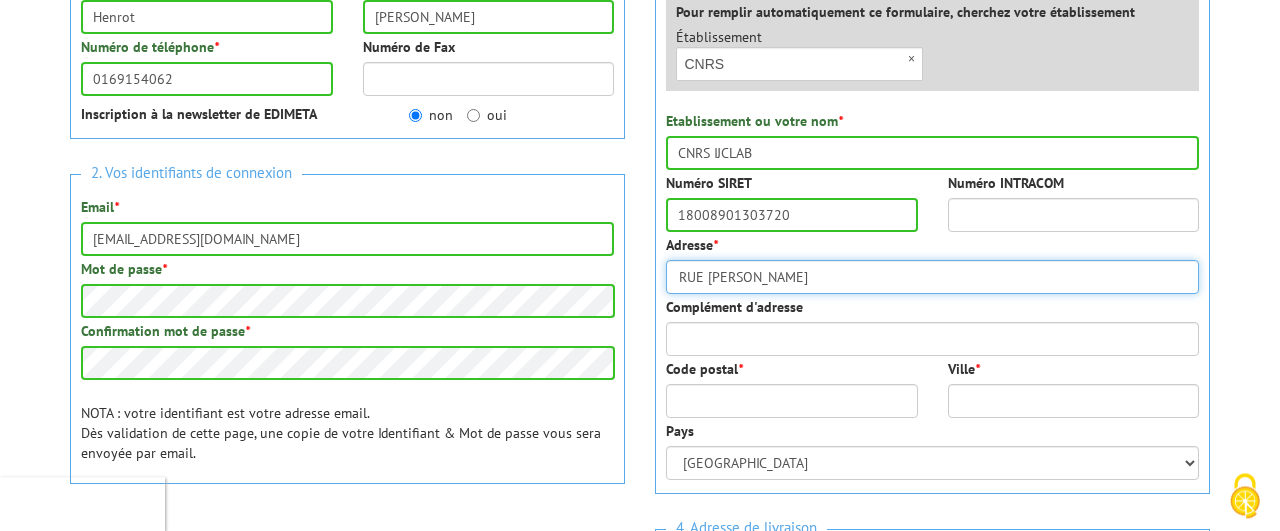 scroll, scrollTop: 445, scrollLeft: 0, axis: vertical 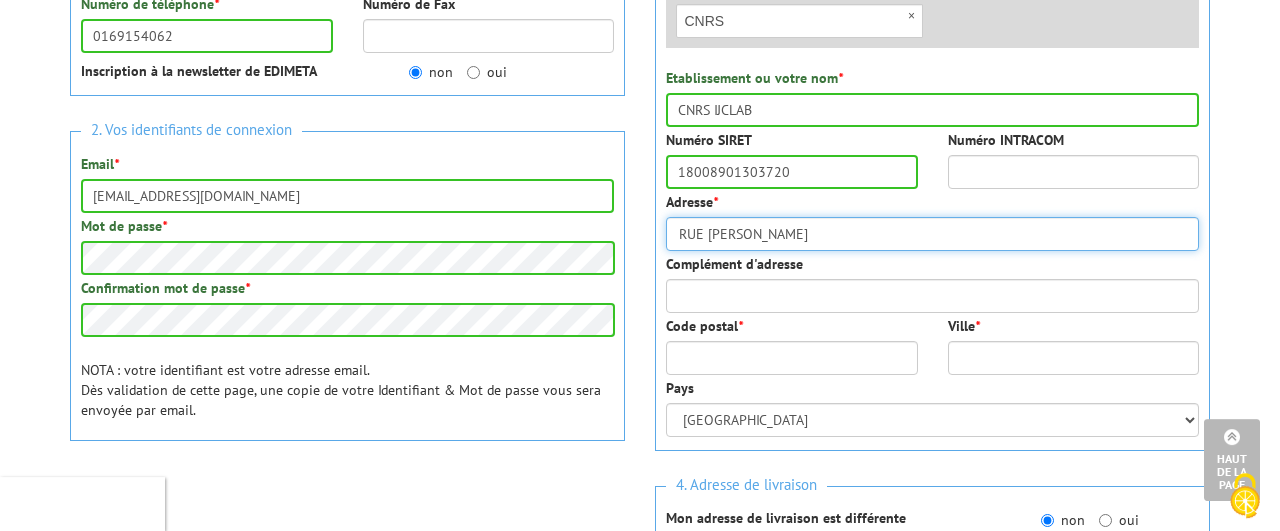 click on "RUE jEAN zay" at bounding box center [932, 234] 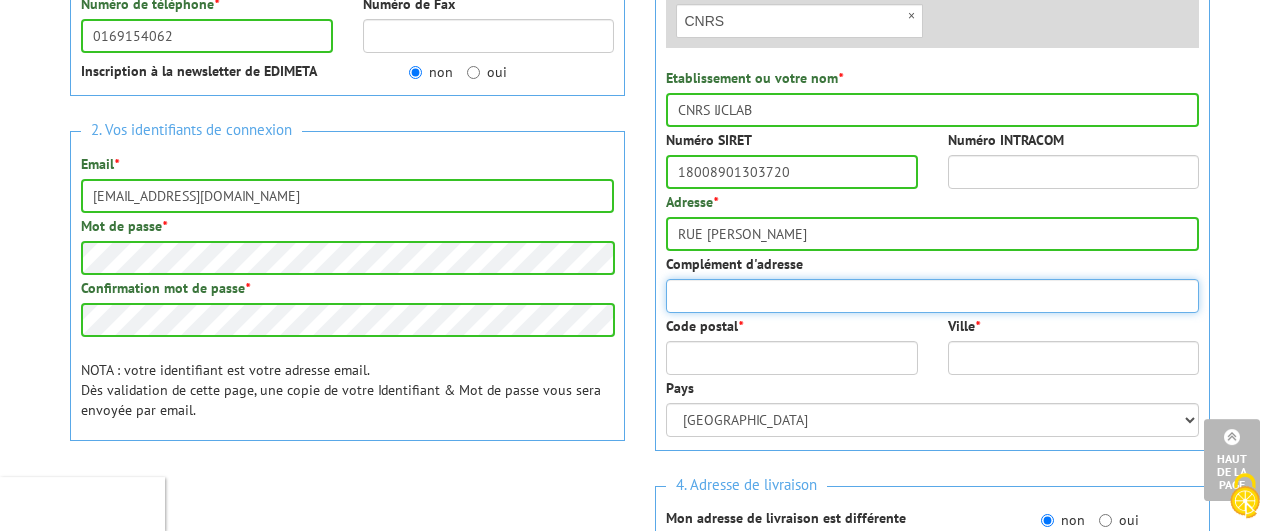 click on "Complément d'adresse" at bounding box center [932, 296] 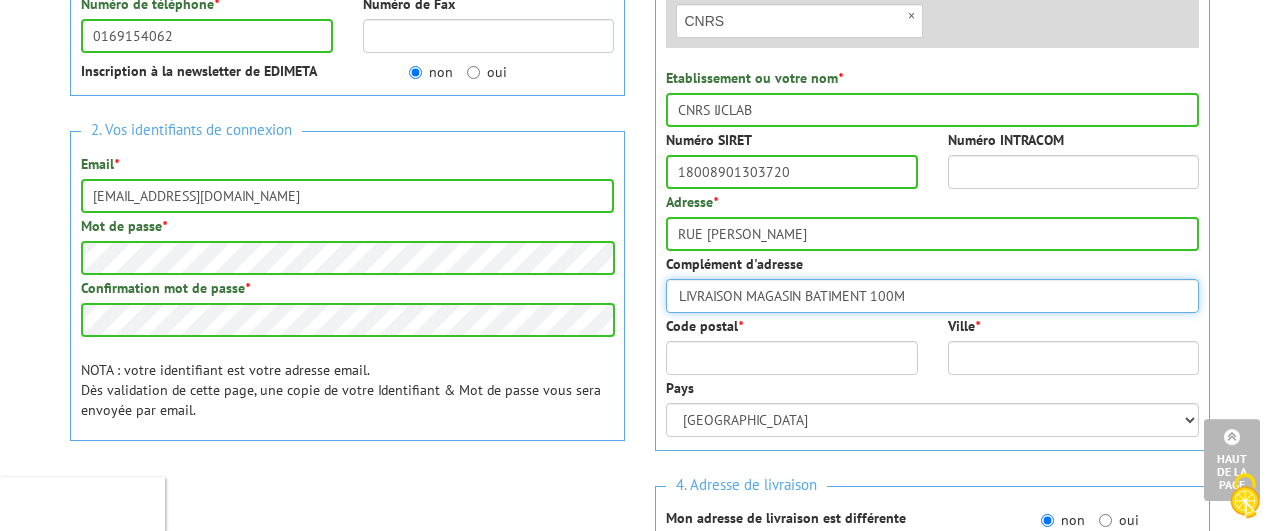 type on "LIVRAISON MAGASIN BATIMENT 100M" 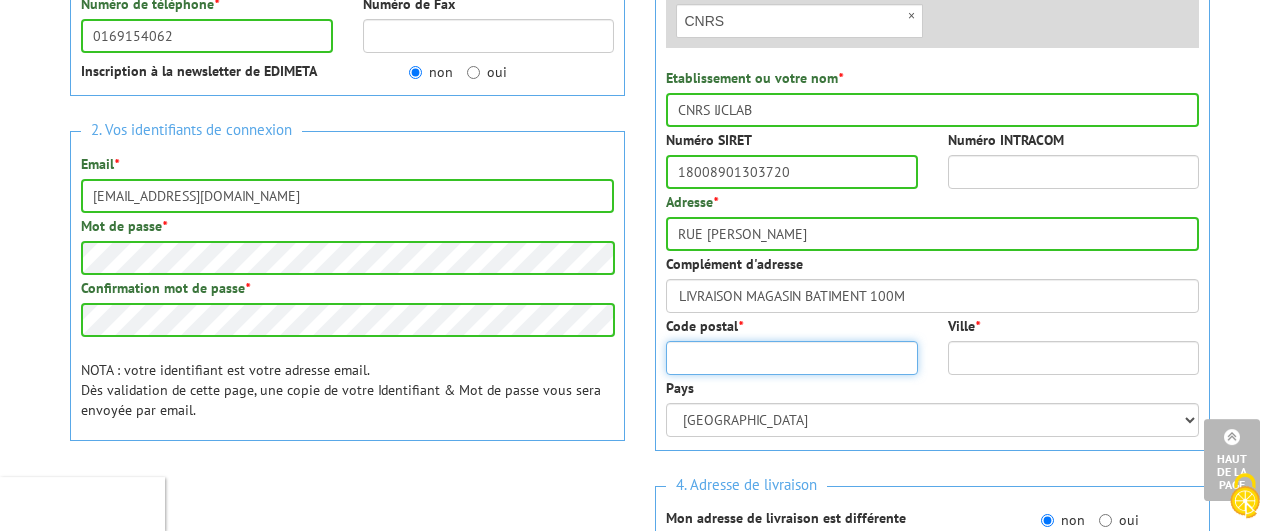 click on "Code postal  *" at bounding box center [792, 358] 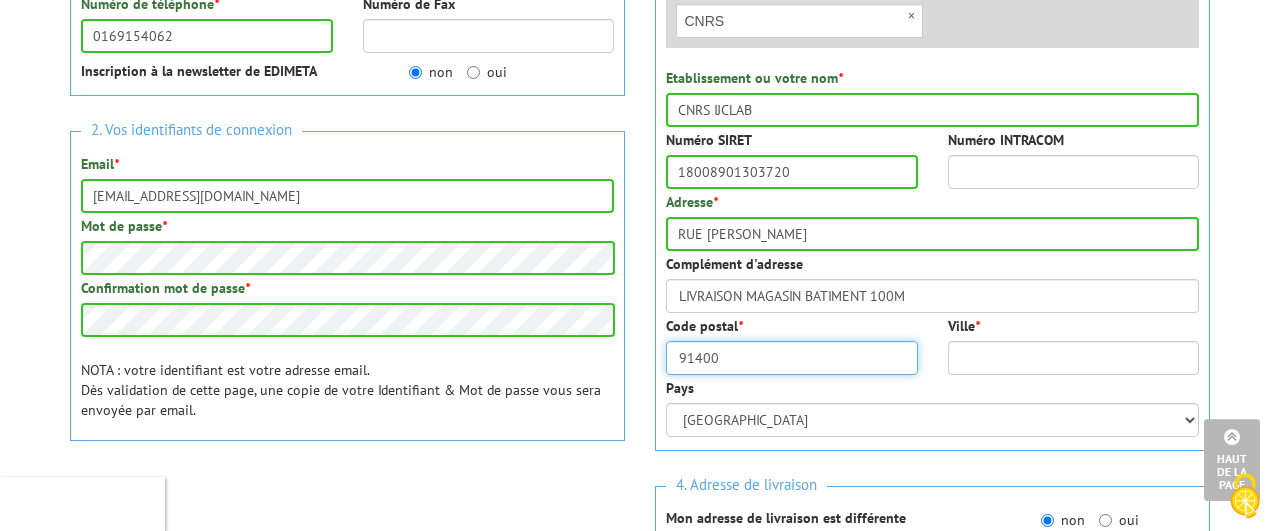 type on "91400" 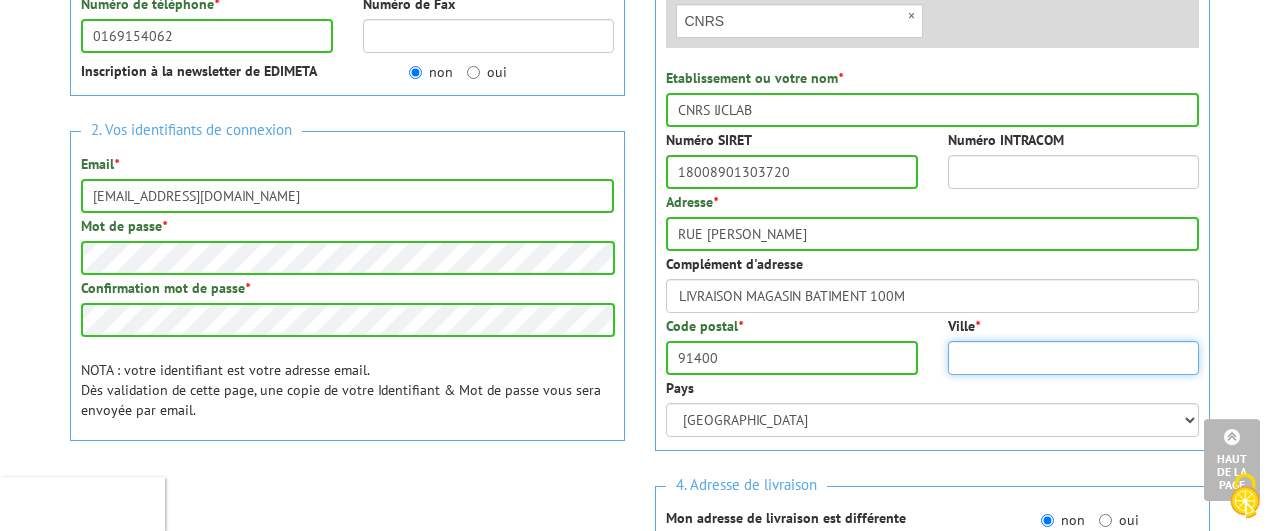 click on "Ville *" at bounding box center [1074, 358] 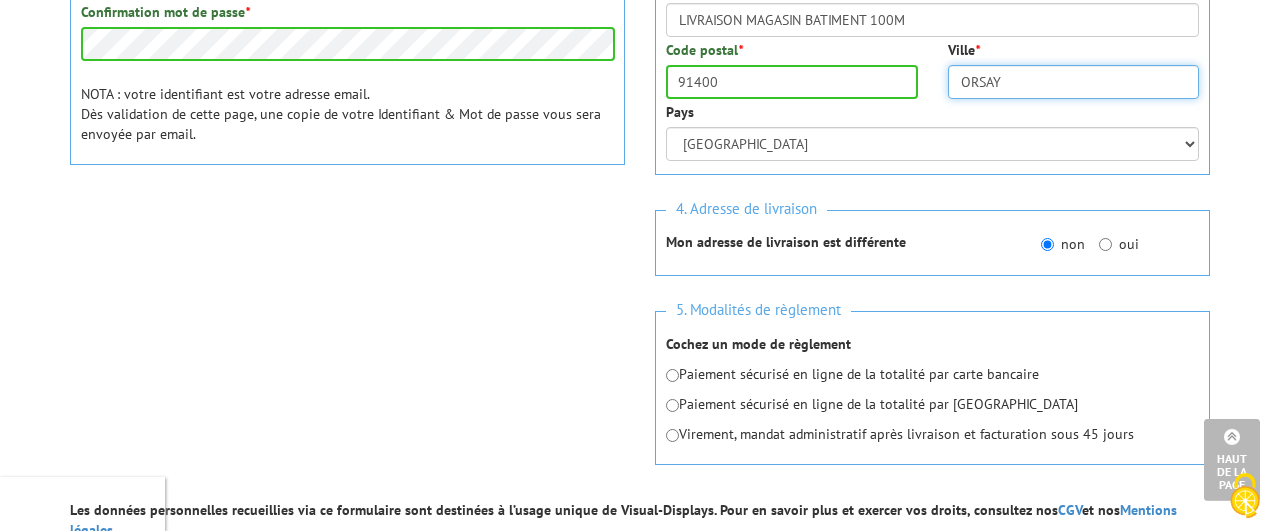 scroll, scrollTop: 714, scrollLeft: 0, axis: vertical 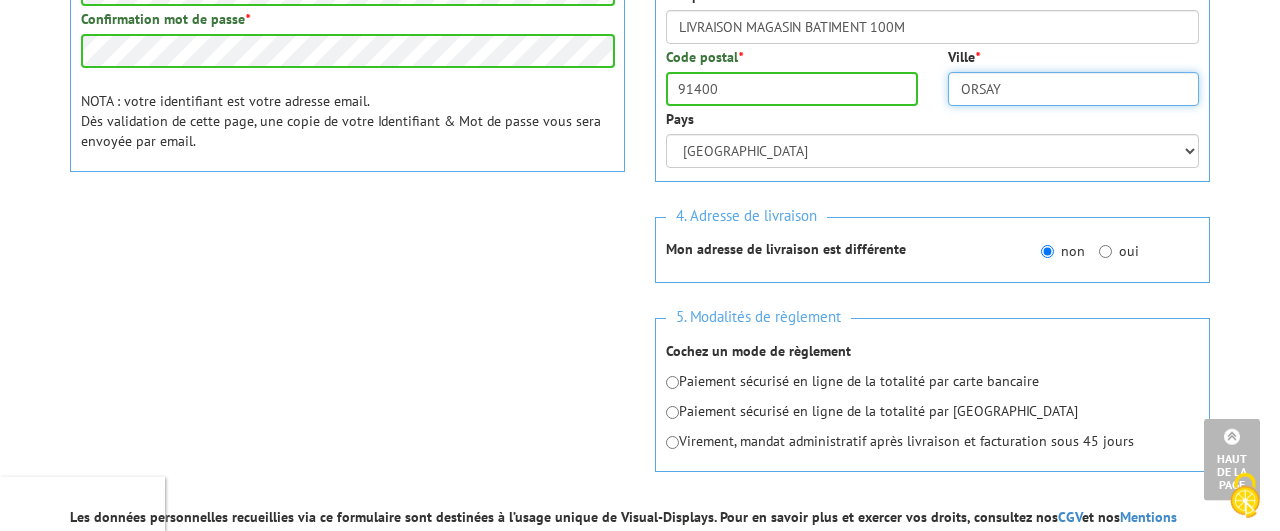 type on "ORSAY" 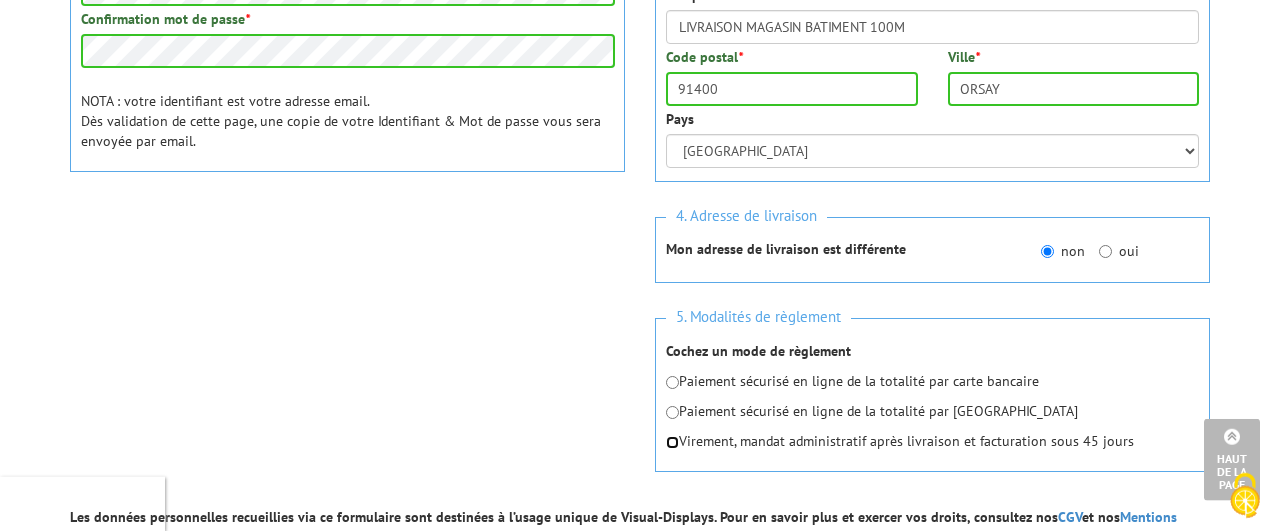 click at bounding box center (672, 442) 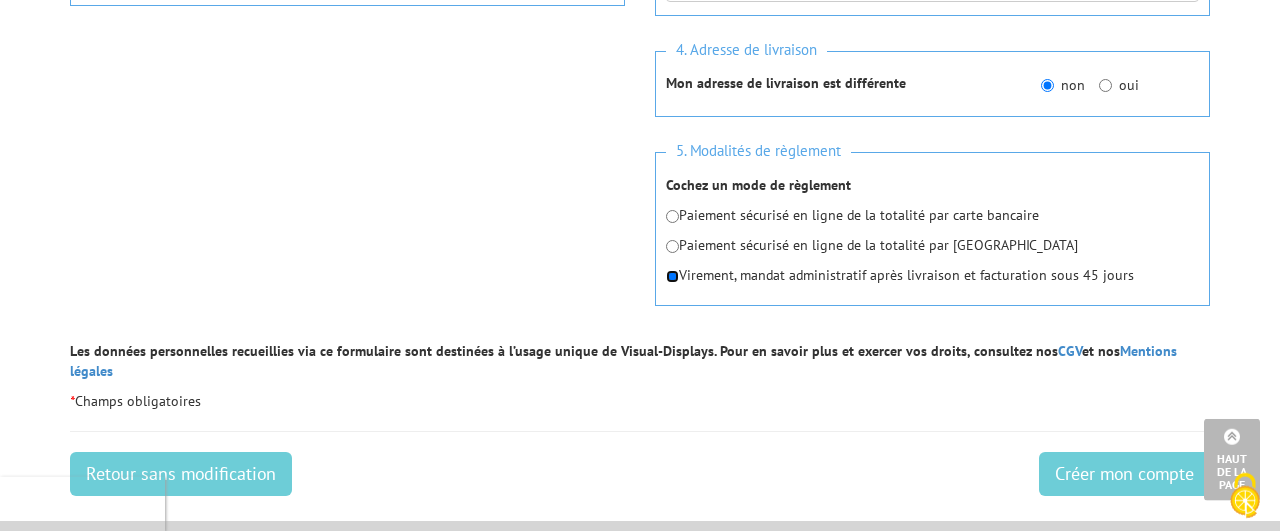 scroll, scrollTop: 797, scrollLeft: 0, axis: vertical 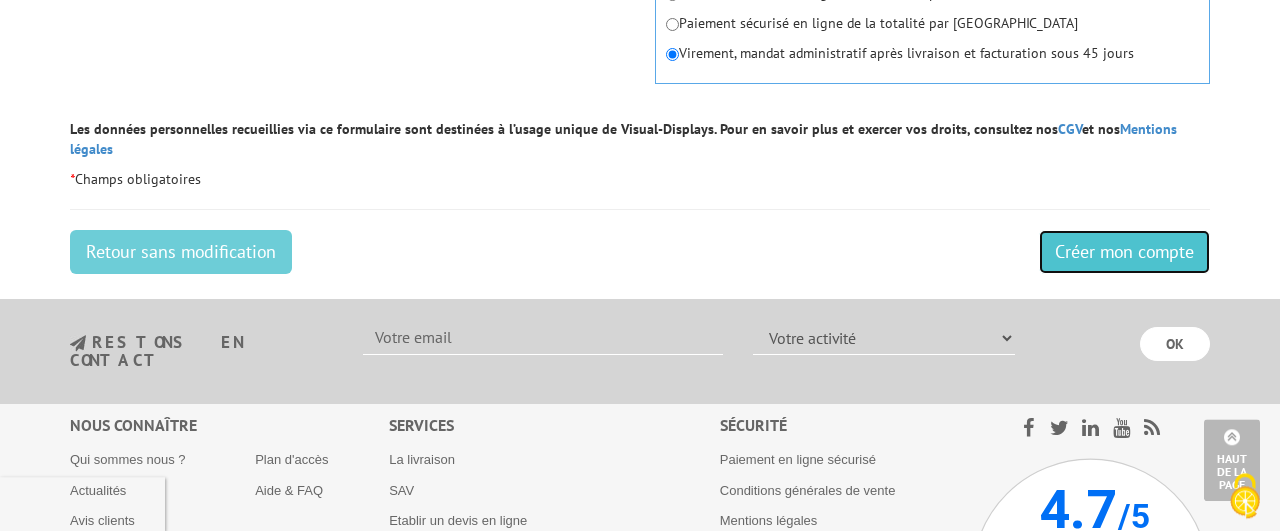 click on "Créer mon compte" at bounding box center [1124, 252] 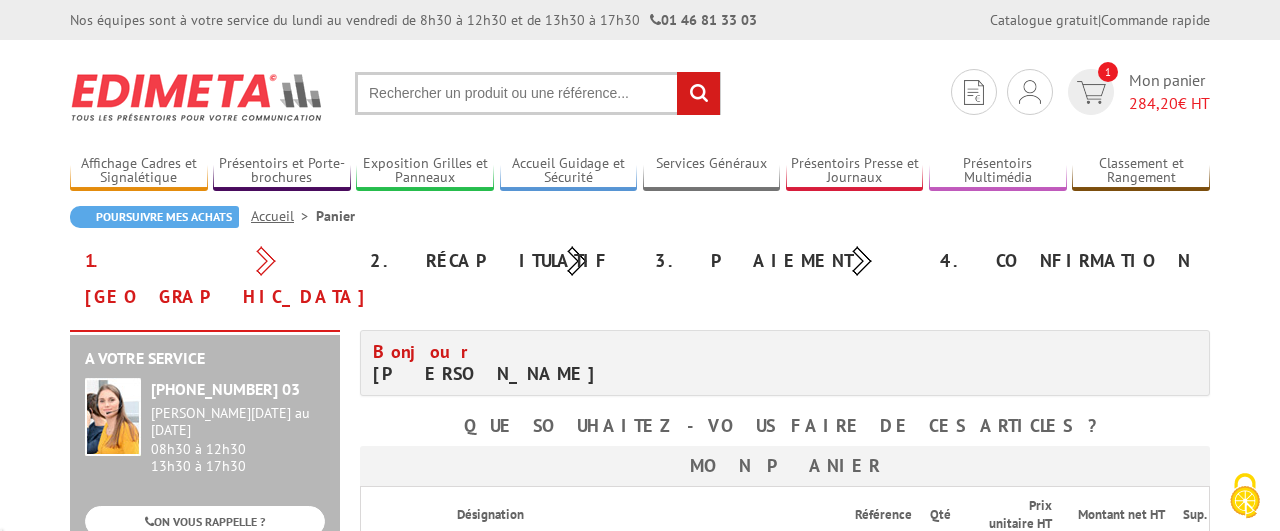 scroll, scrollTop: 0, scrollLeft: 0, axis: both 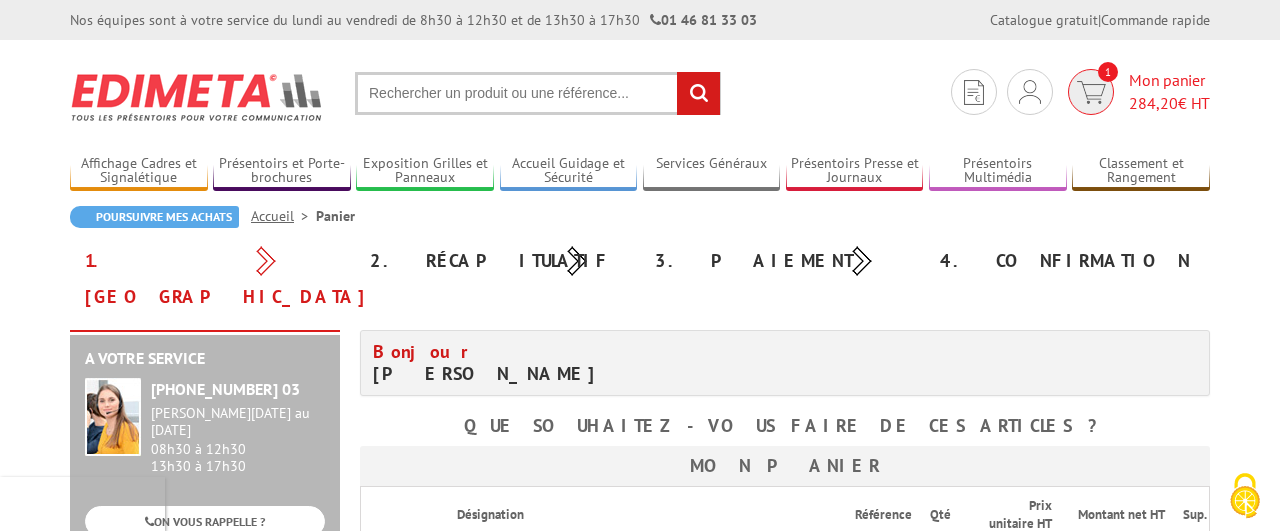 click on "Mon panier
284,20
€ HT" at bounding box center (1169, 92) 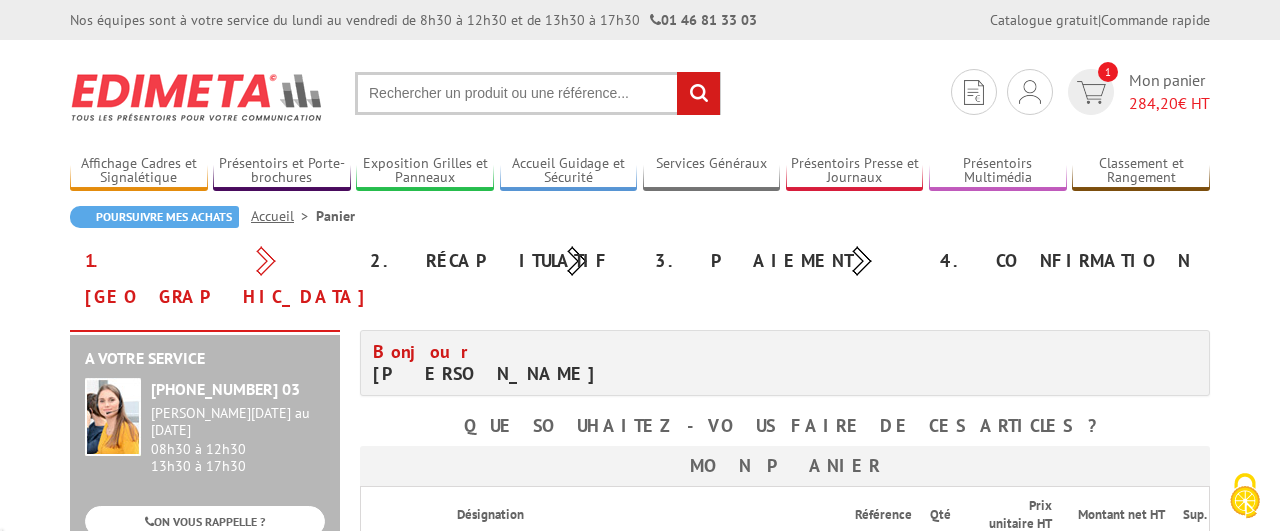 scroll, scrollTop: 0, scrollLeft: 0, axis: both 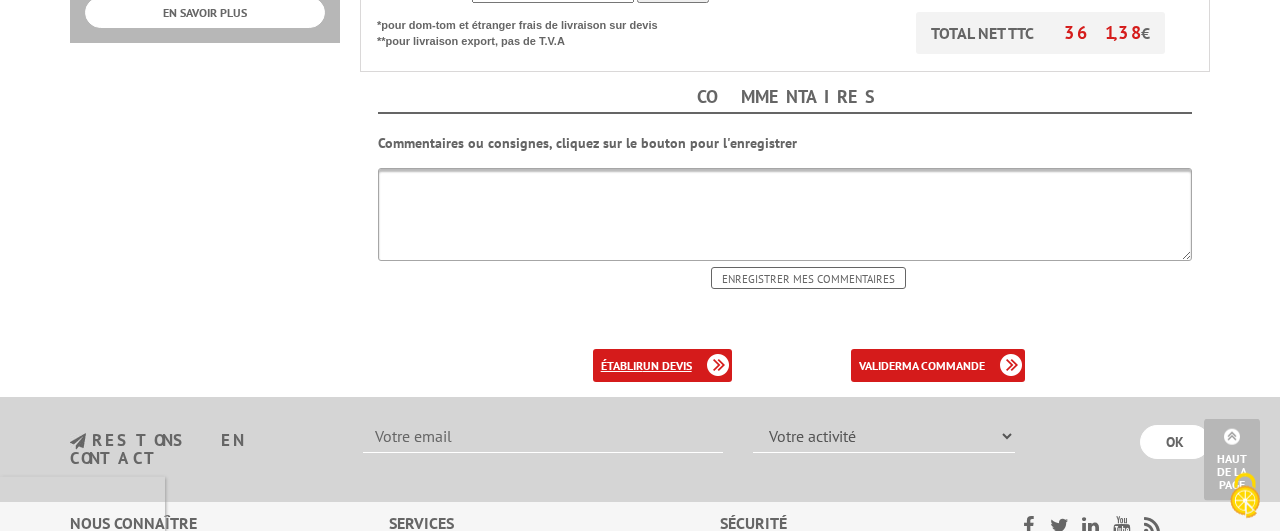 click on "un devis" at bounding box center [667, 365] 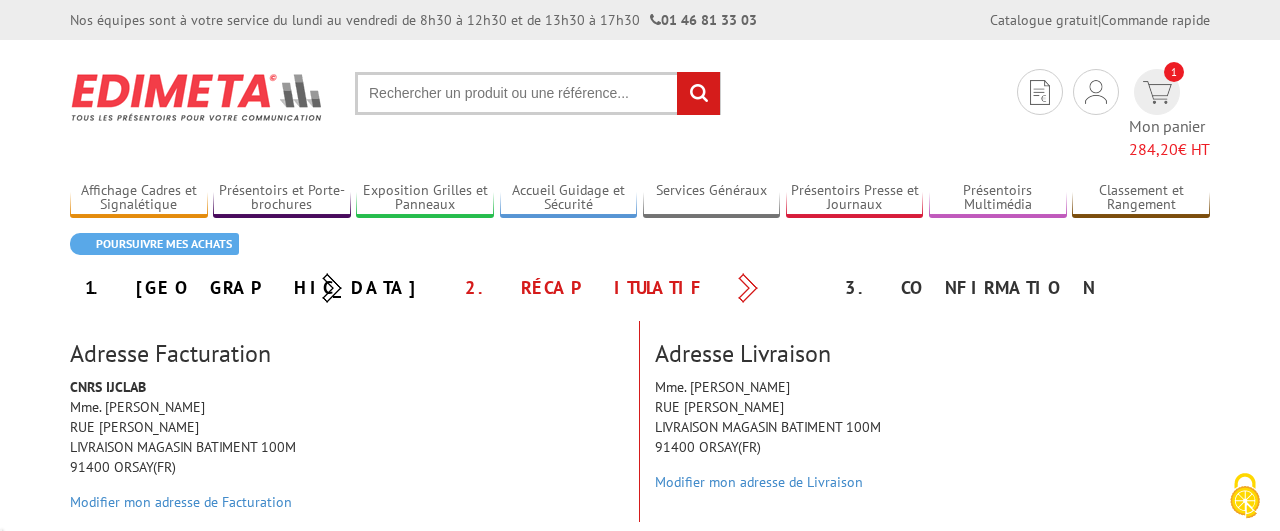 scroll, scrollTop: 0, scrollLeft: 0, axis: both 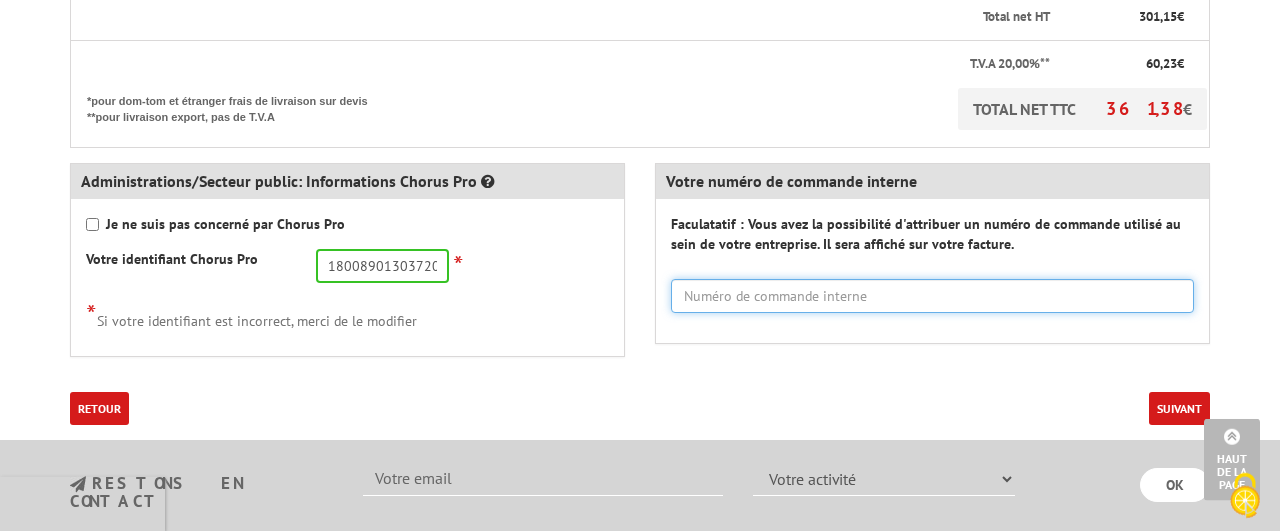 click at bounding box center (932, 296) 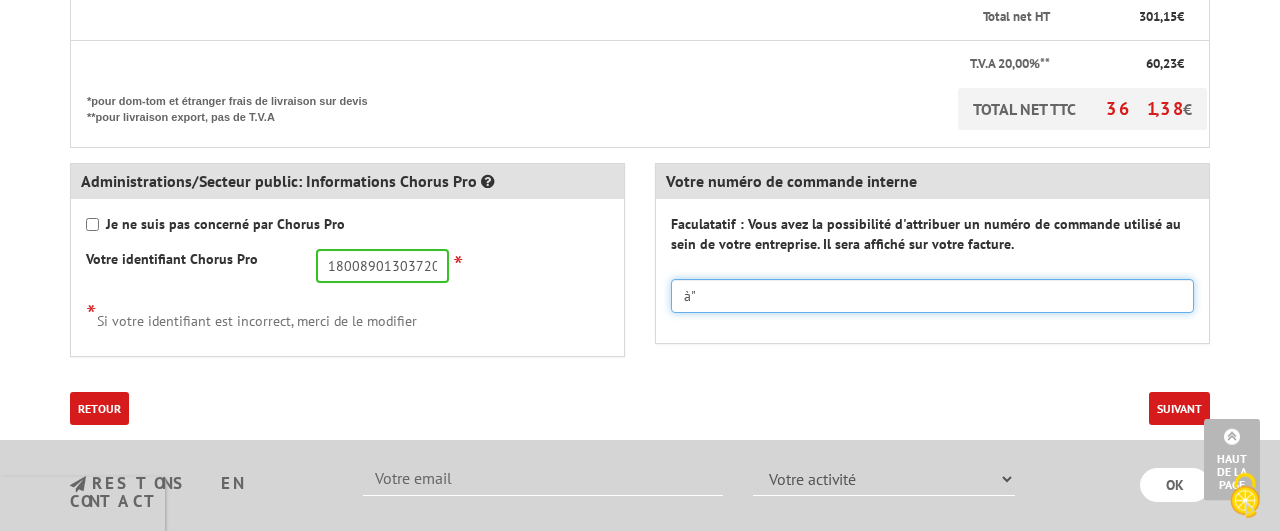type on "à" 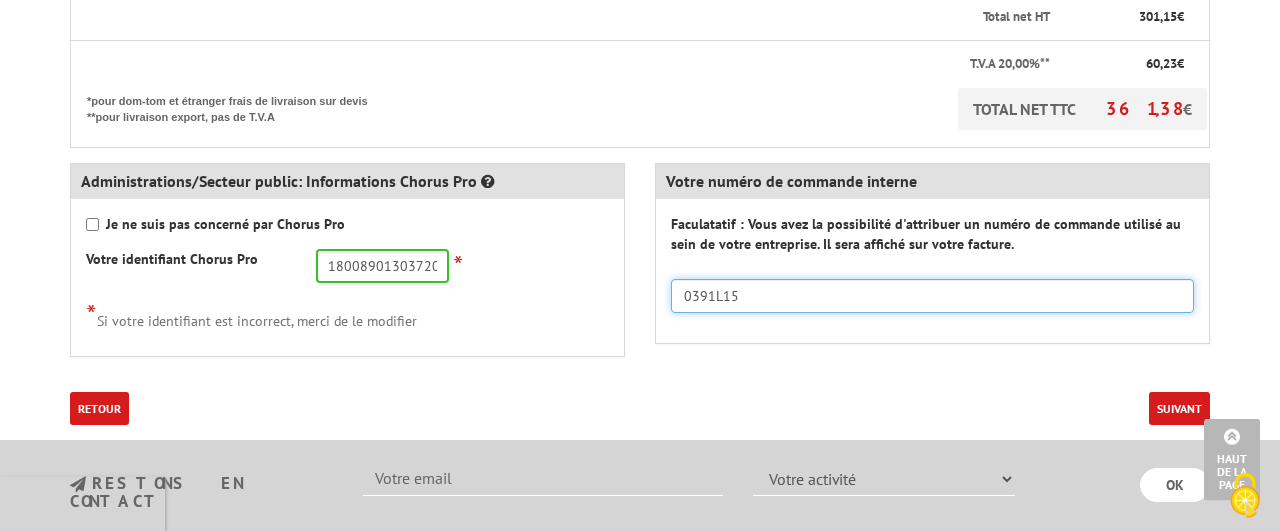 type on "0391L15" 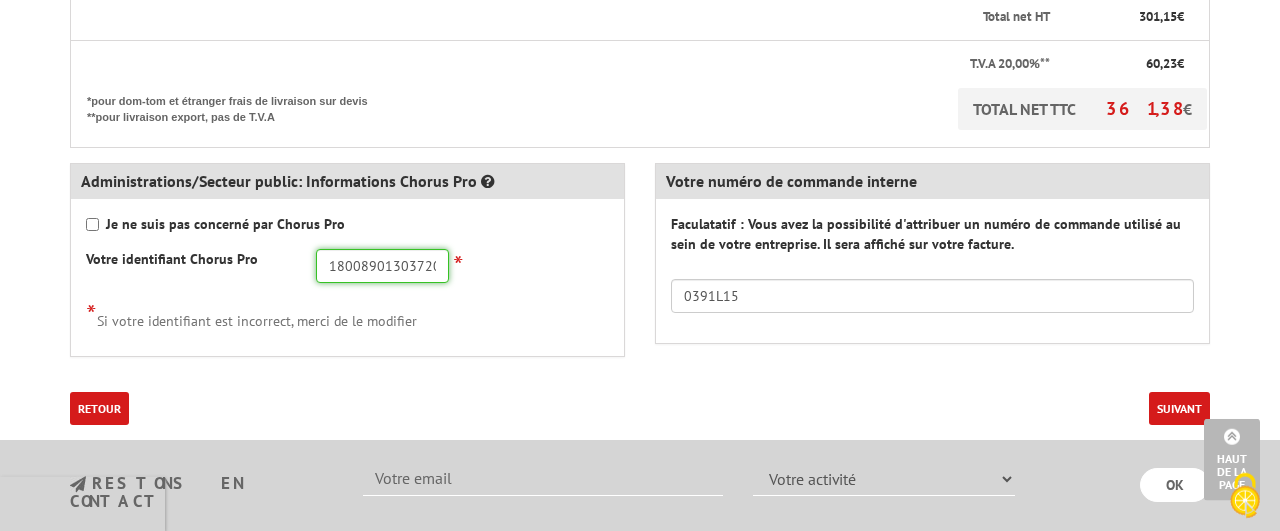 drag, startPoint x: 329, startPoint y: 235, endPoint x: 459, endPoint y: 242, distance: 130.18832 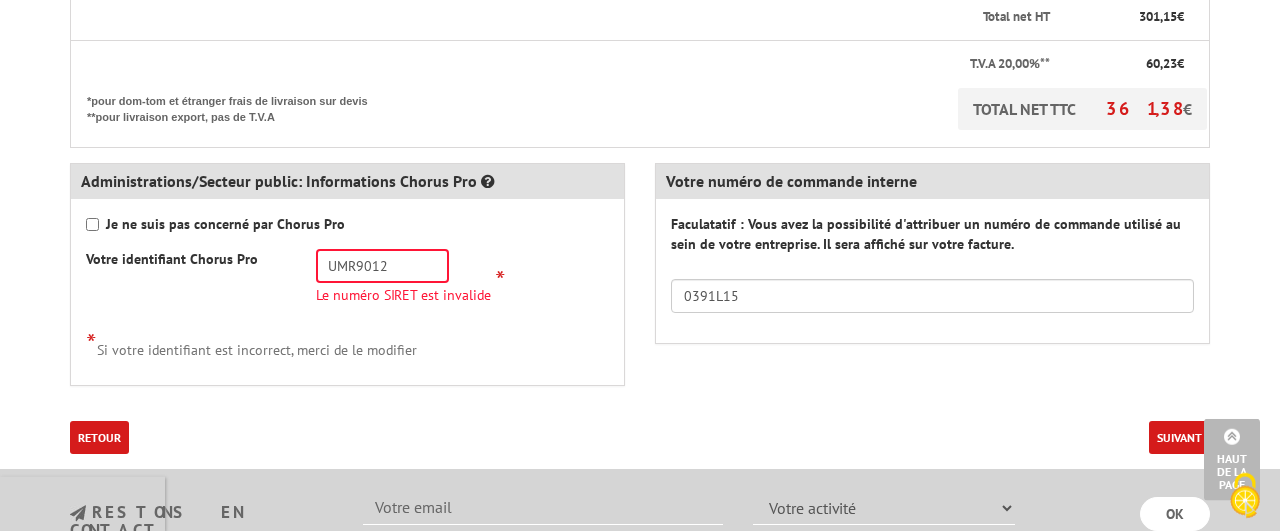 click on "Je ne suis pas concerné par Chorus Pro
Votre identifiant Chorus Pro
UMR9012
* *" at bounding box center [347, 292] 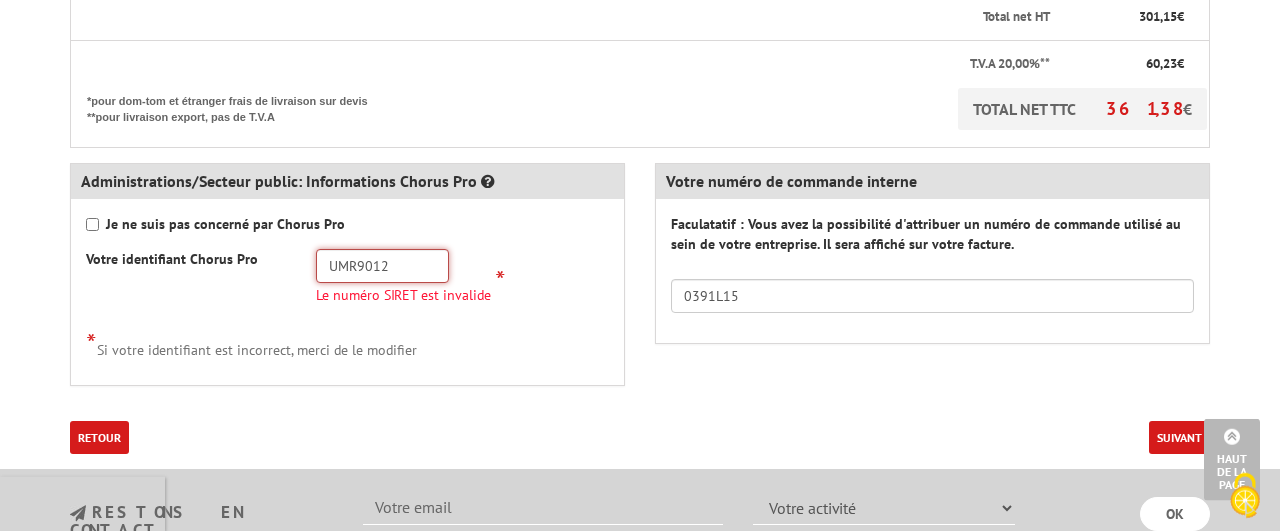 drag, startPoint x: 420, startPoint y: 238, endPoint x: 251, endPoint y: 234, distance: 169.04733 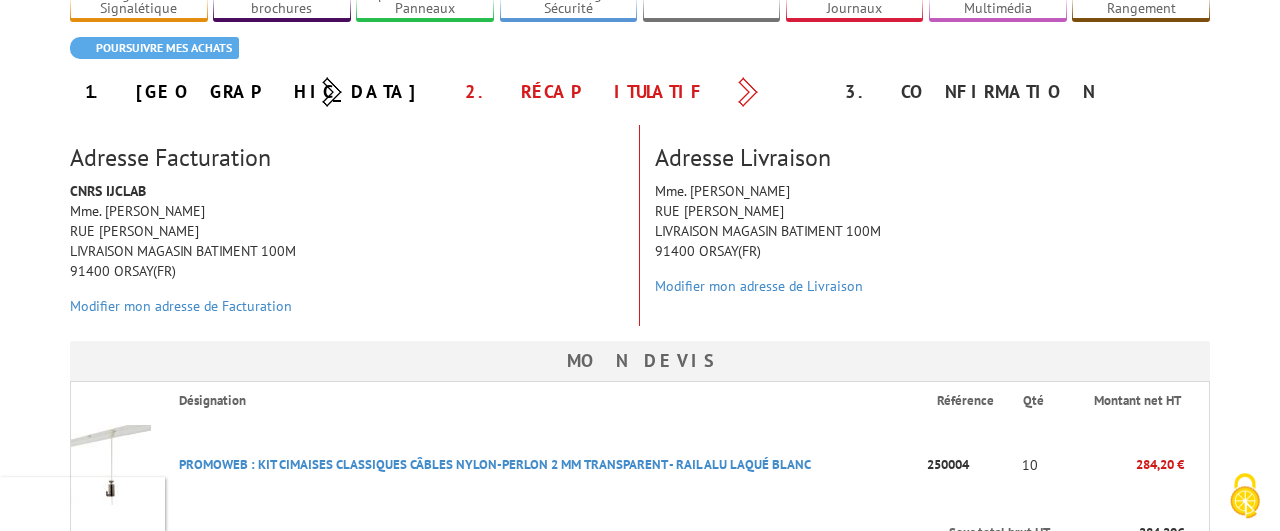 scroll, scrollTop: 190, scrollLeft: 0, axis: vertical 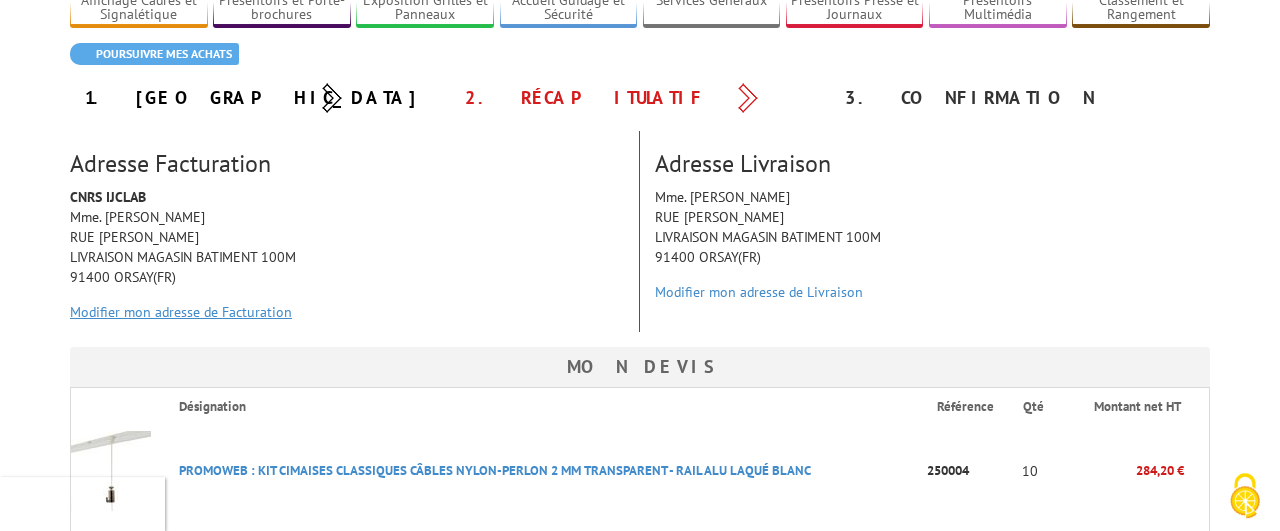 type on "18008901303720" 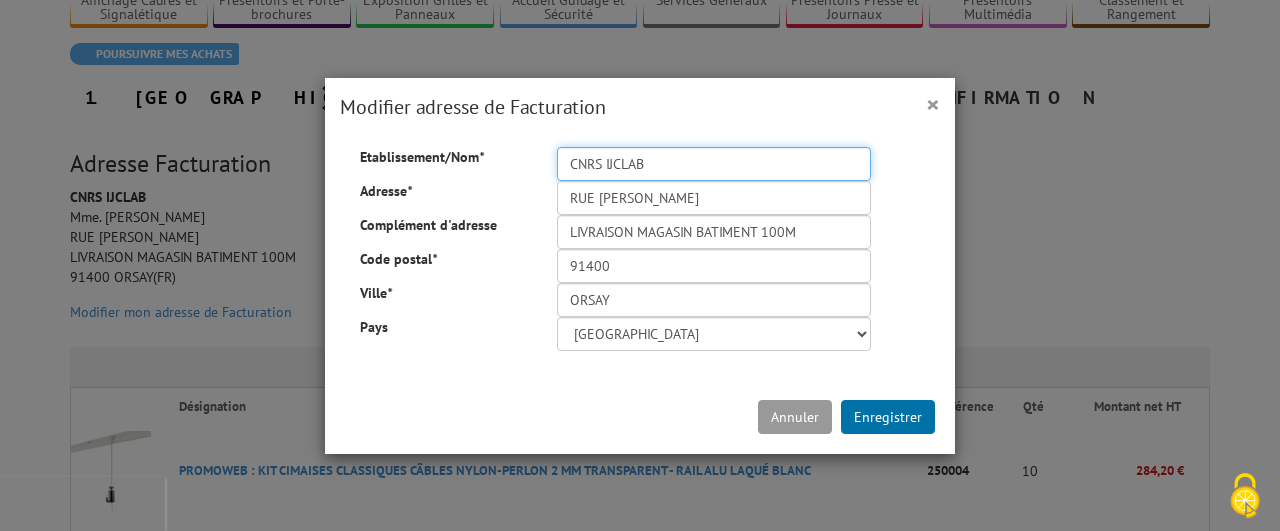 drag, startPoint x: 662, startPoint y: 163, endPoint x: 607, endPoint y: 156, distance: 55.443665 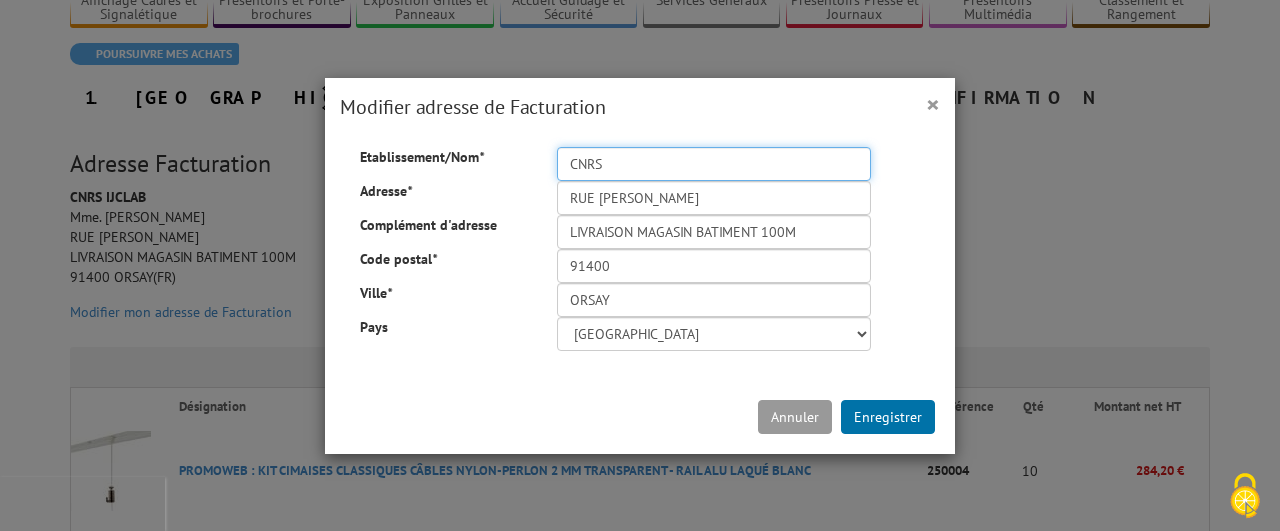 type on "CNRS" 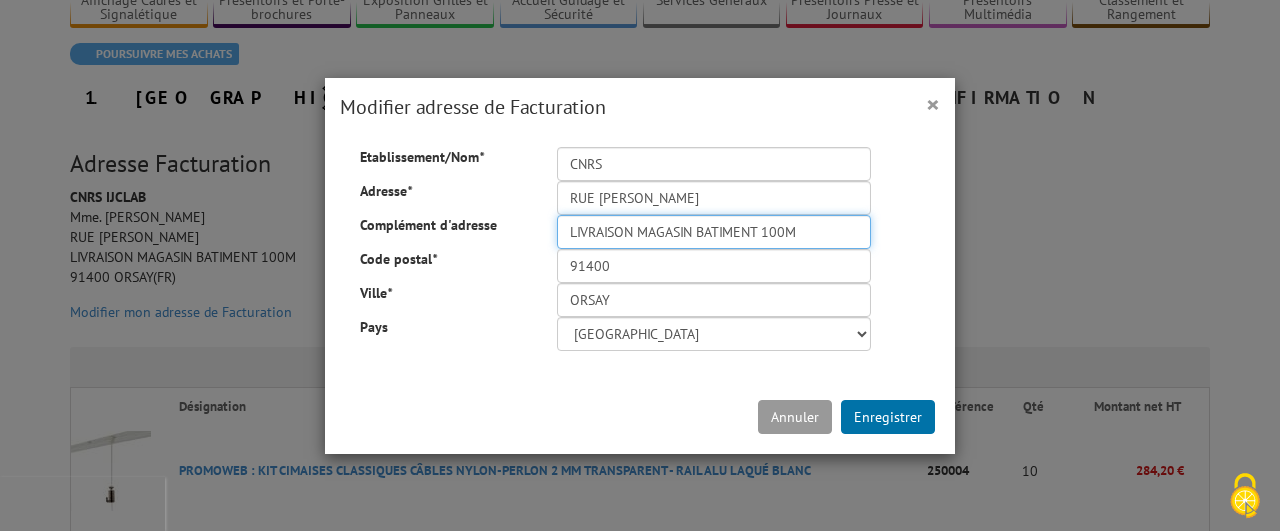click on "LIVRAISON MAGASIN BATIMENT 100M" at bounding box center [714, 232] 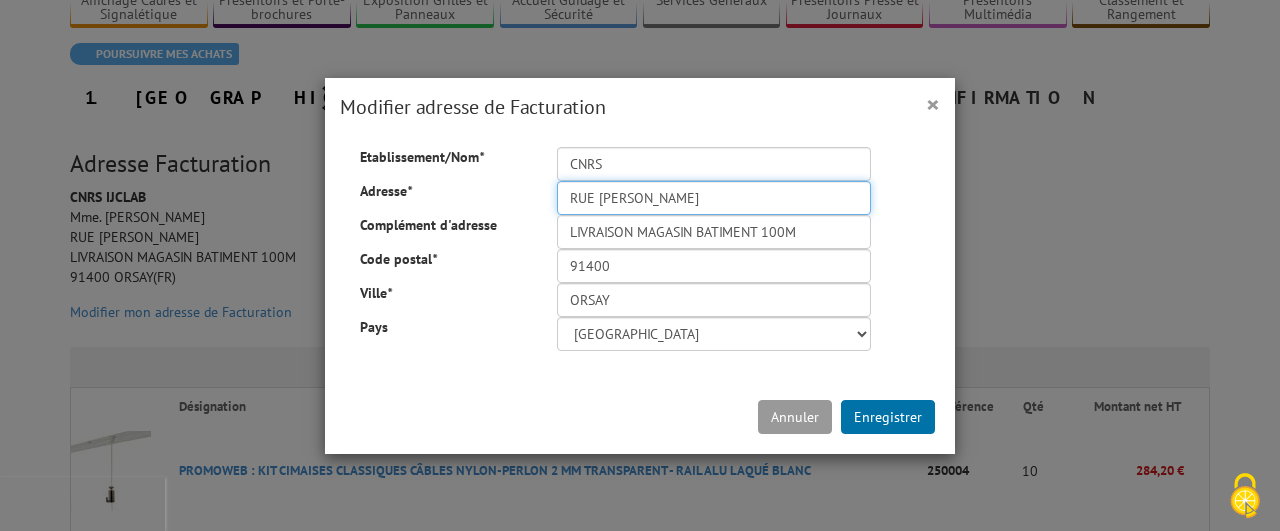 drag, startPoint x: 661, startPoint y: 195, endPoint x: 533, endPoint y: 201, distance: 128.14055 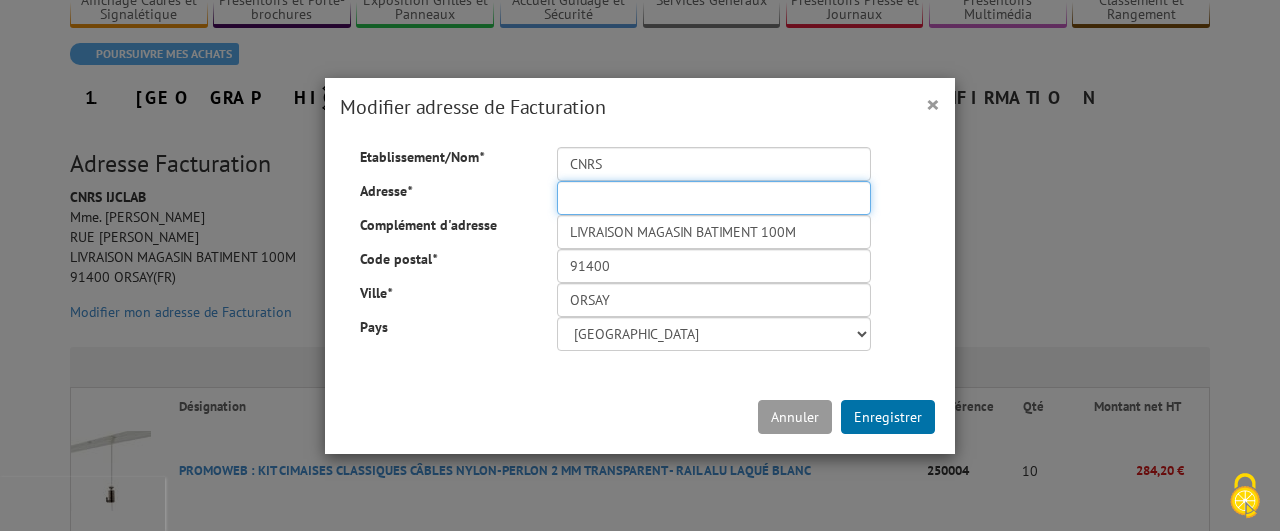type 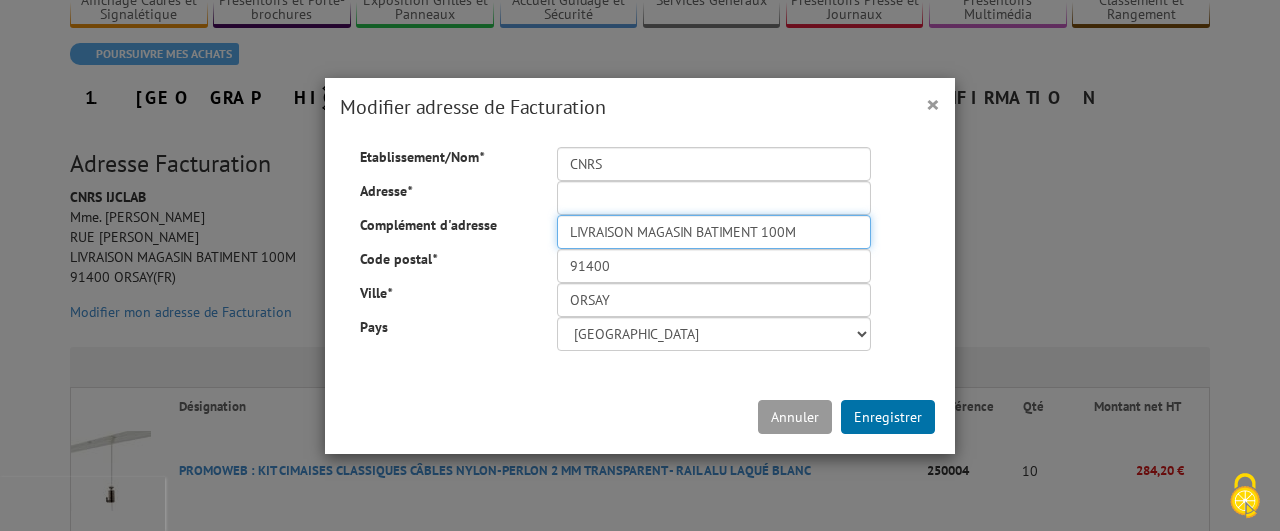 drag, startPoint x: 814, startPoint y: 233, endPoint x: 158, endPoint y: 235, distance: 656.00305 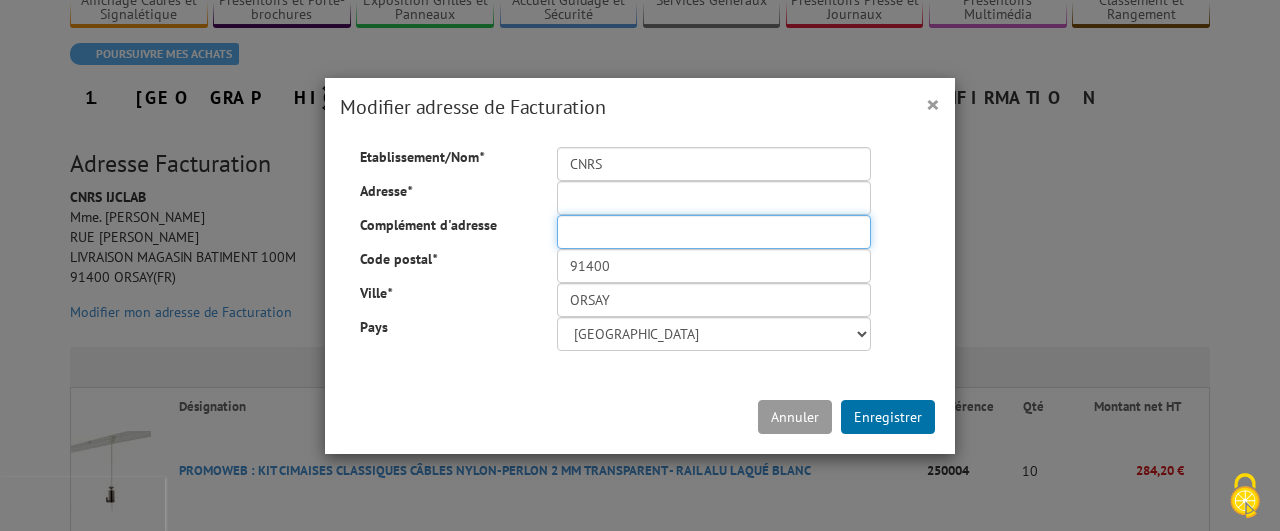 type 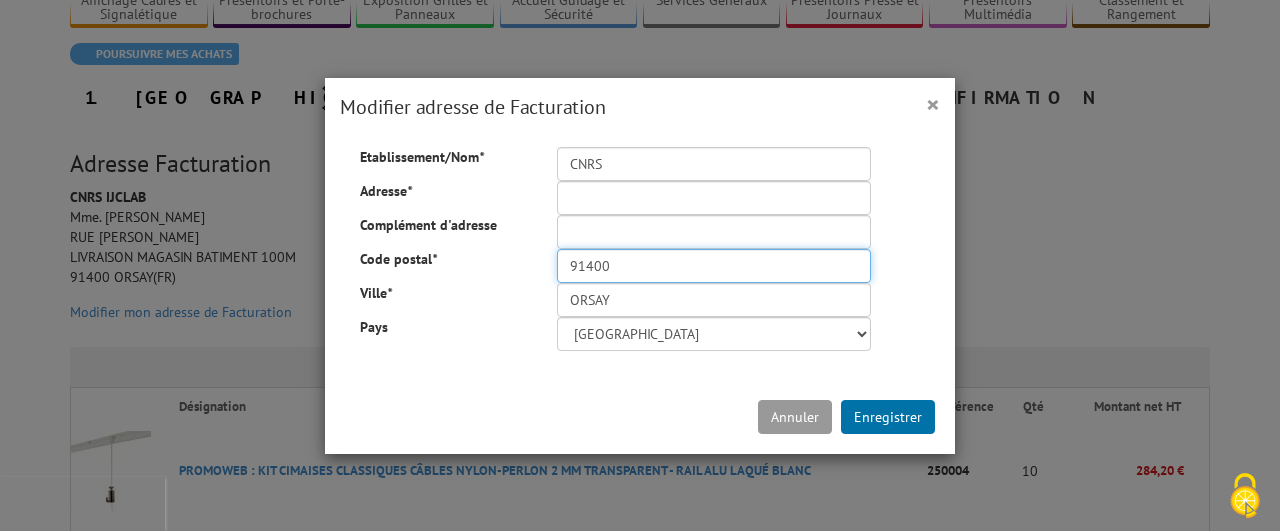 drag, startPoint x: 615, startPoint y: 261, endPoint x: 499, endPoint y: 265, distance: 116.06895 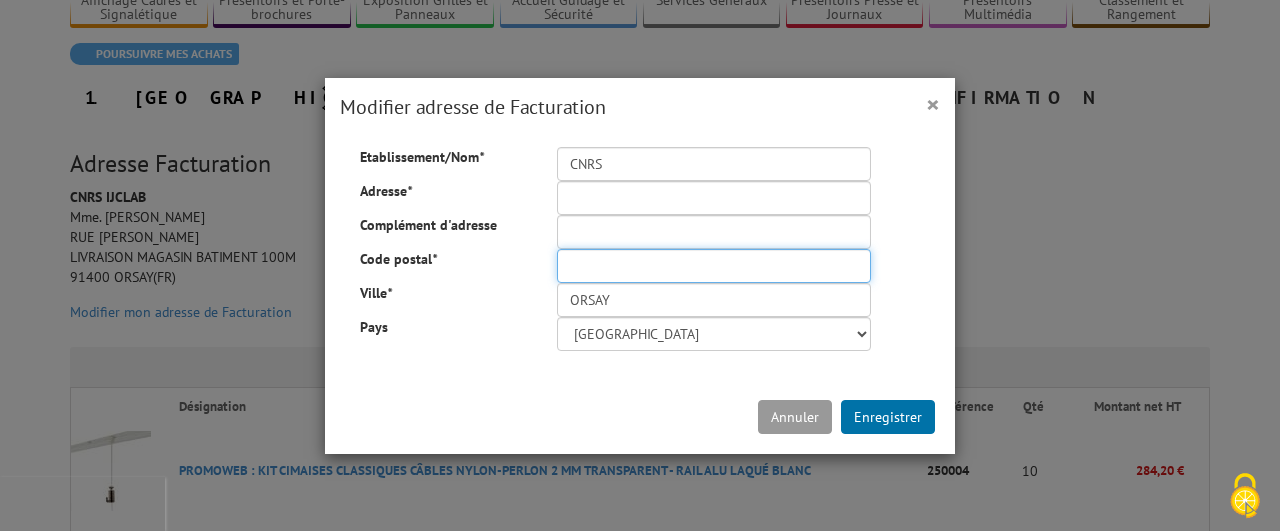 type 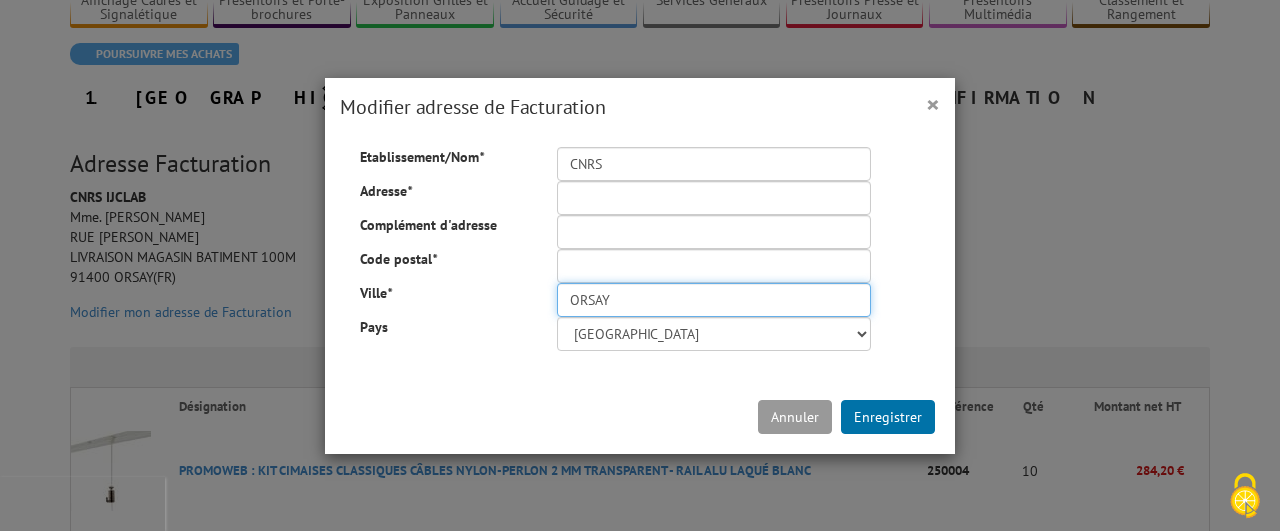 drag, startPoint x: 613, startPoint y: 299, endPoint x: 495, endPoint y: 299, distance: 118 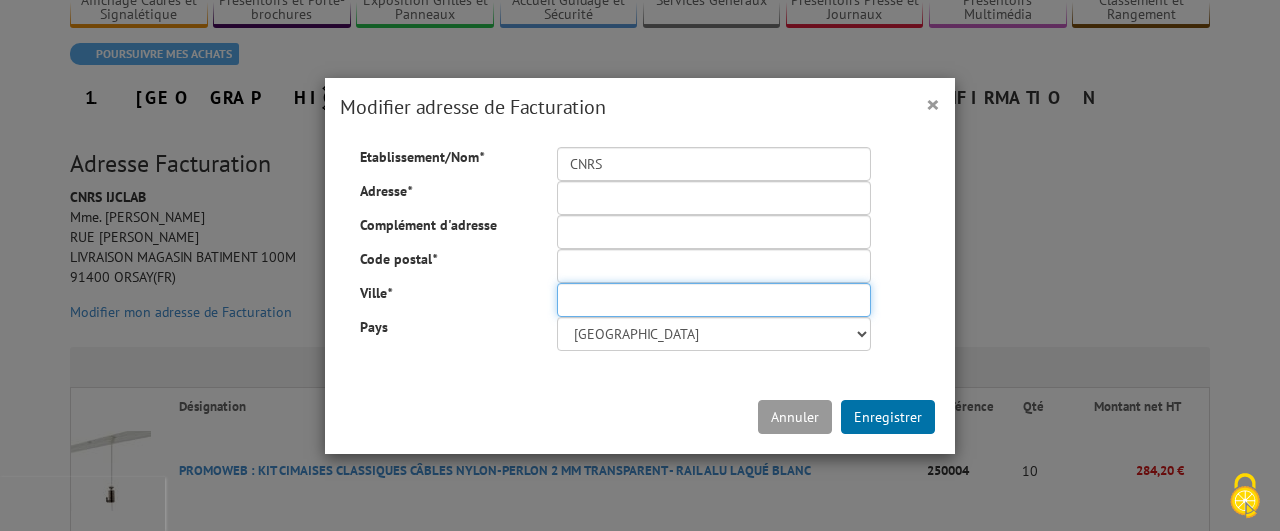 type 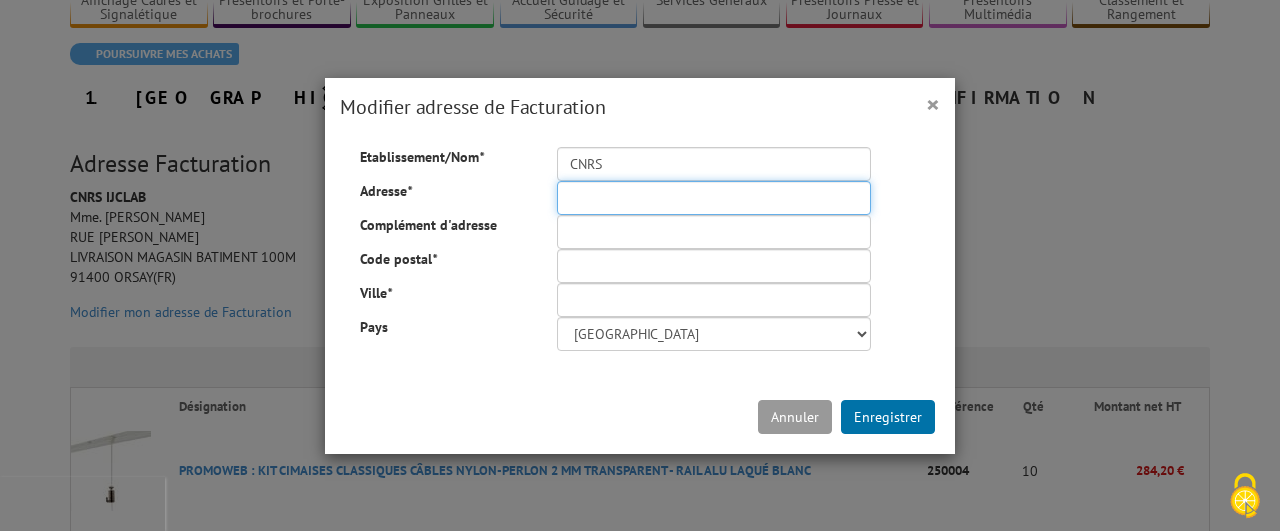 click on "Adresse
*" at bounding box center (714, 198) 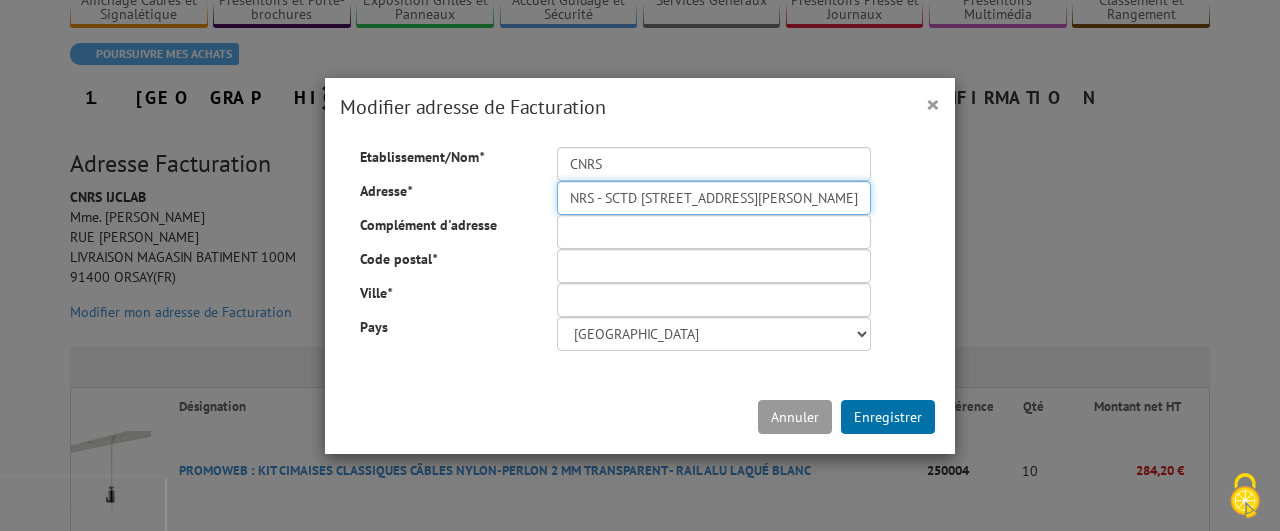 scroll, scrollTop: 0, scrollLeft: 0, axis: both 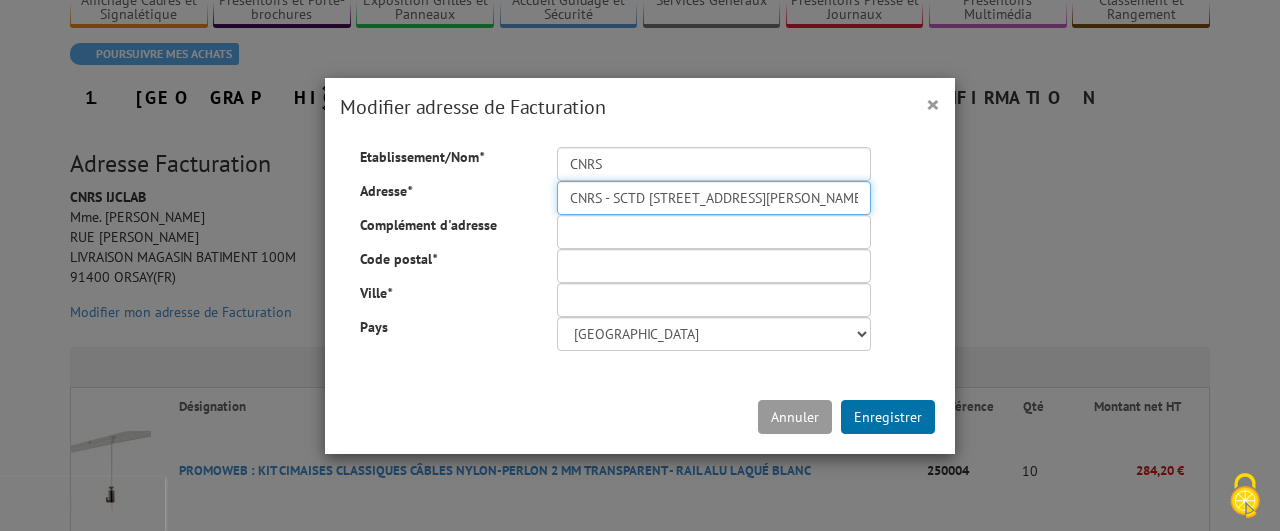 type on "CNRS - SCTD 2, rue Jean Zay" 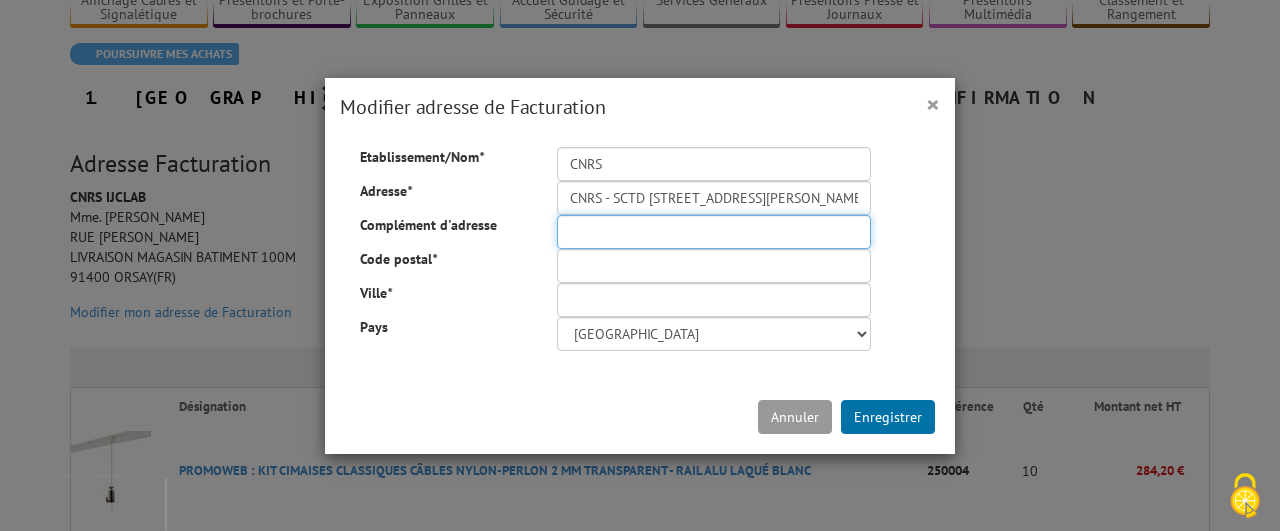 click on "Complément
d'adresse" at bounding box center [714, 232] 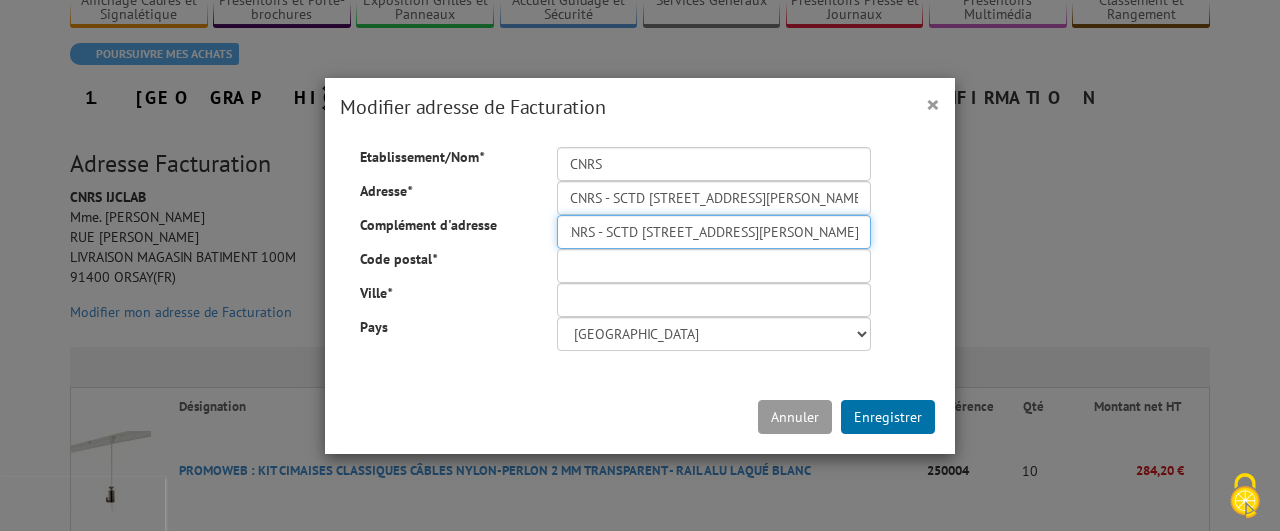 scroll, scrollTop: 0, scrollLeft: 0, axis: both 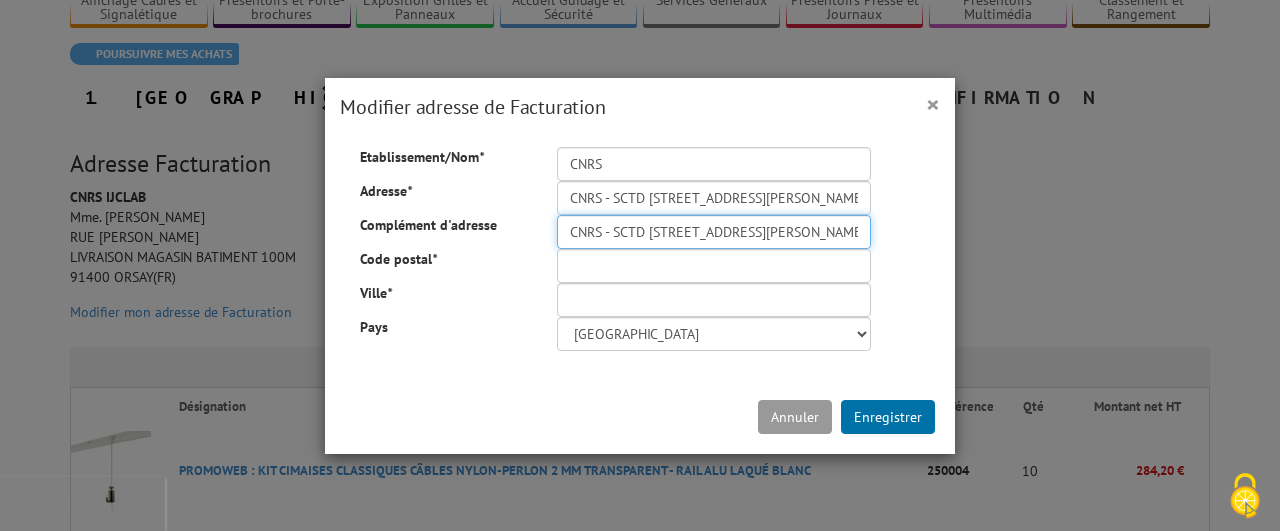 click on "CNRS - SCTD 2, rue Jean Zay TSA N°31001" at bounding box center [714, 232] 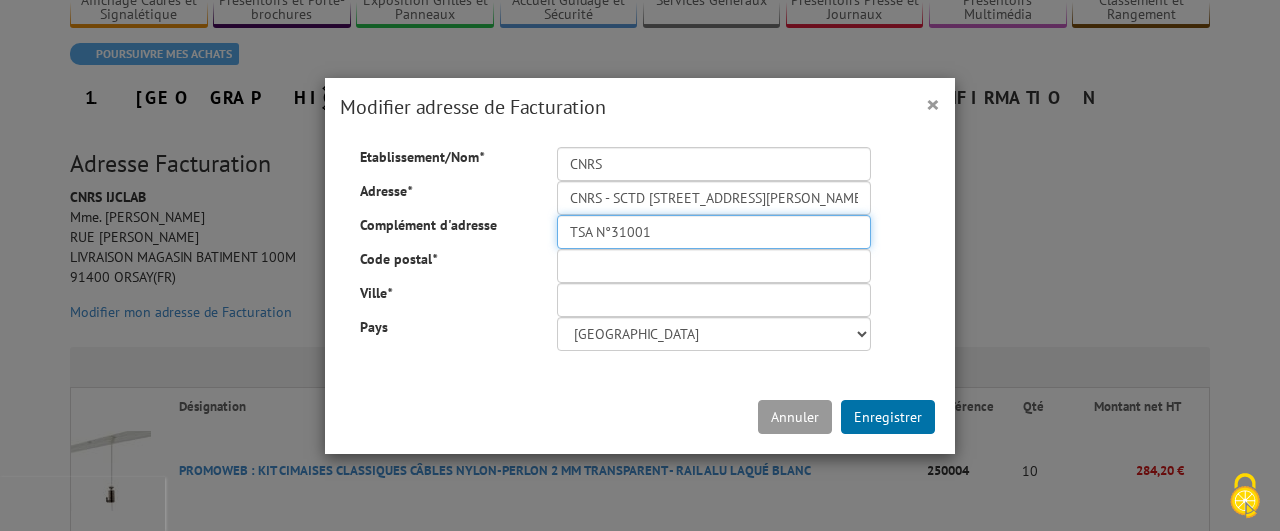 type on "TSA N°31001" 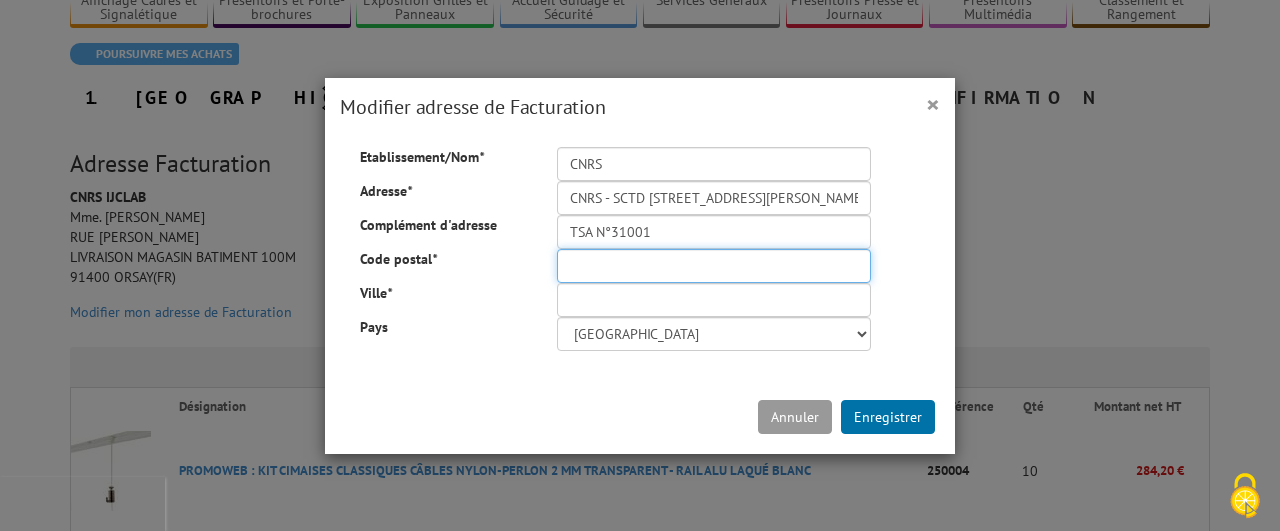 click on "Code
postal  *" at bounding box center (714, 266) 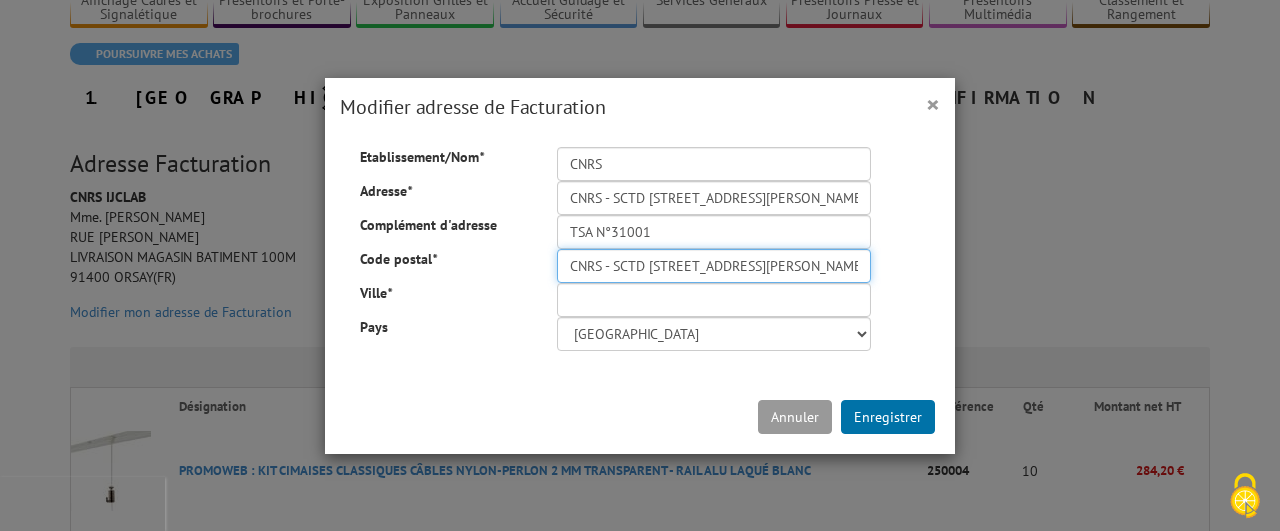 scroll, scrollTop: 0, scrollLeft: 169, axis: horizontal 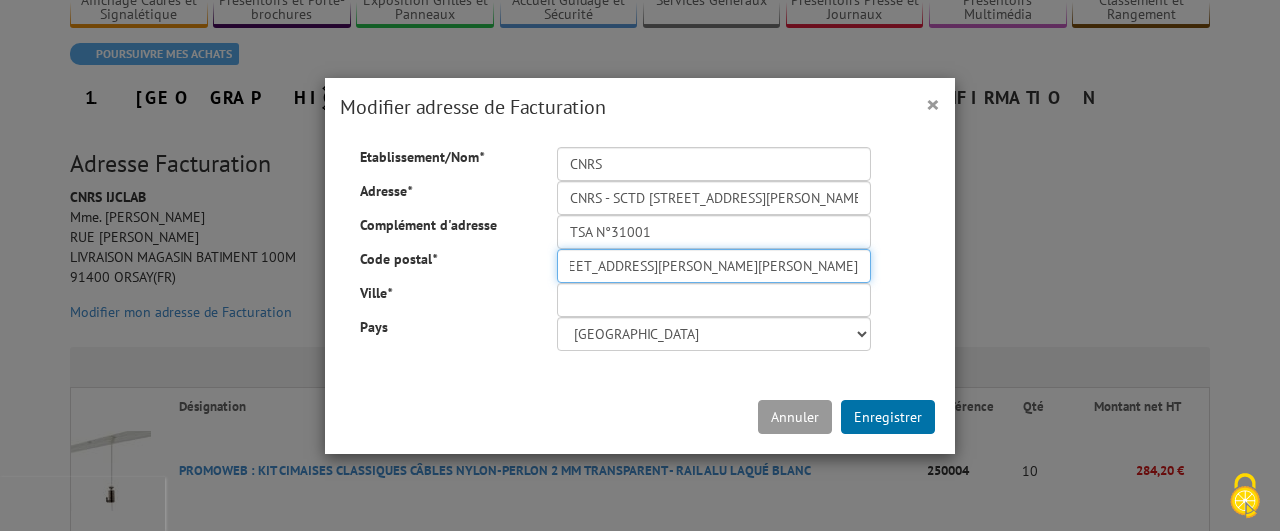 drag, startPoint x: 659, startPoint y: 266, endPoint x: 535, endPoint y: 257, distance: 124.32619 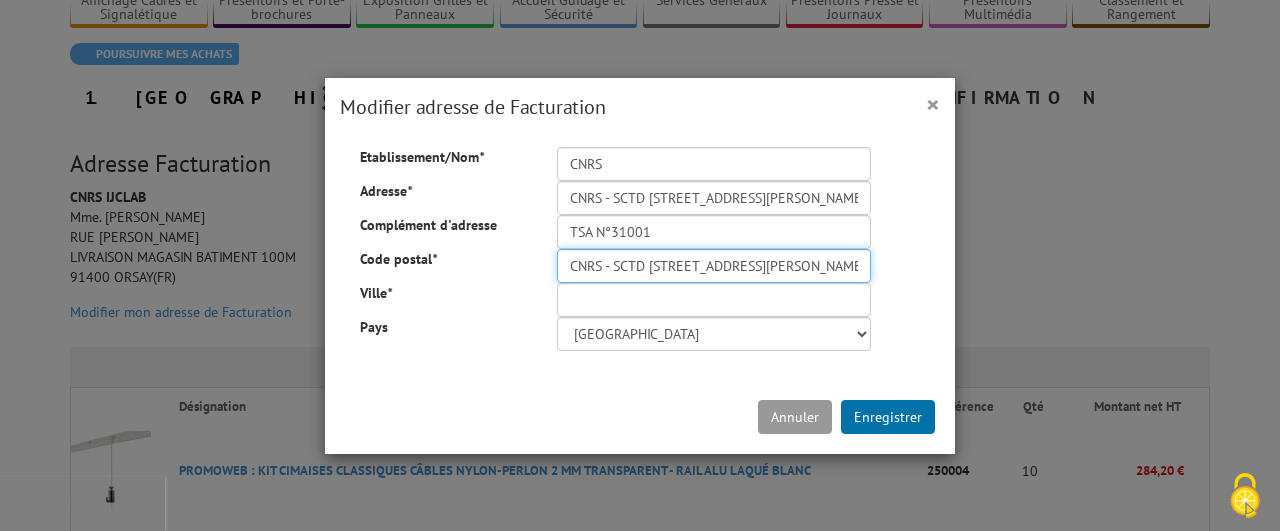 click on "CNRS - SCTD 2, rue Jean Zay TSA N°31001 54519 VANDOEUVRE-LÈS-NANCY" at bounding box center (714, 266) 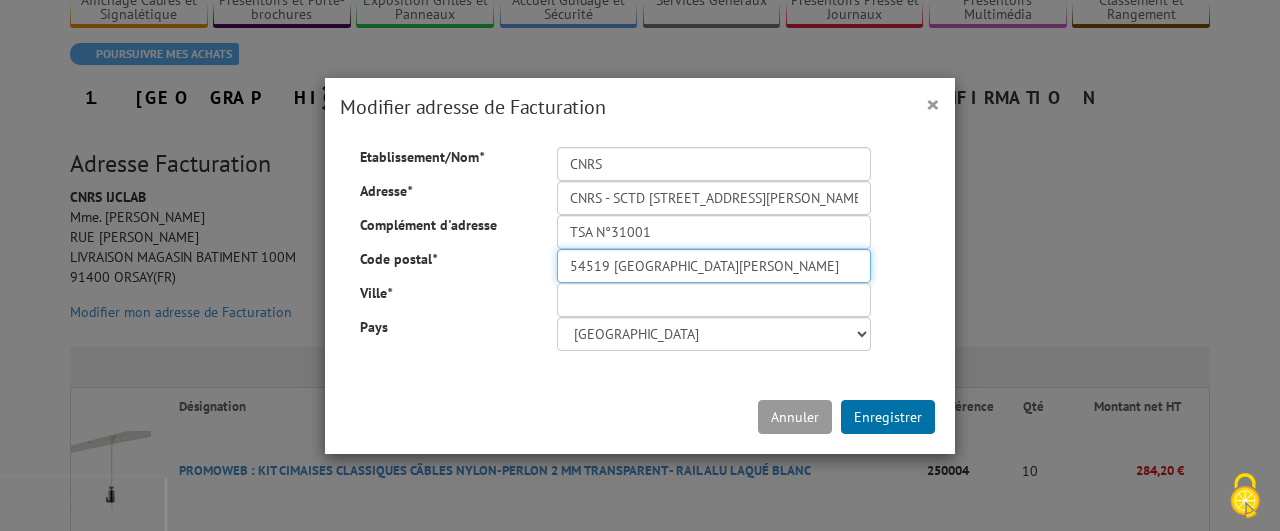 drag, startPoint x: 790, startPoint y: 267, endPoint x: 612, endPoint y: 268, distance: 178.0028 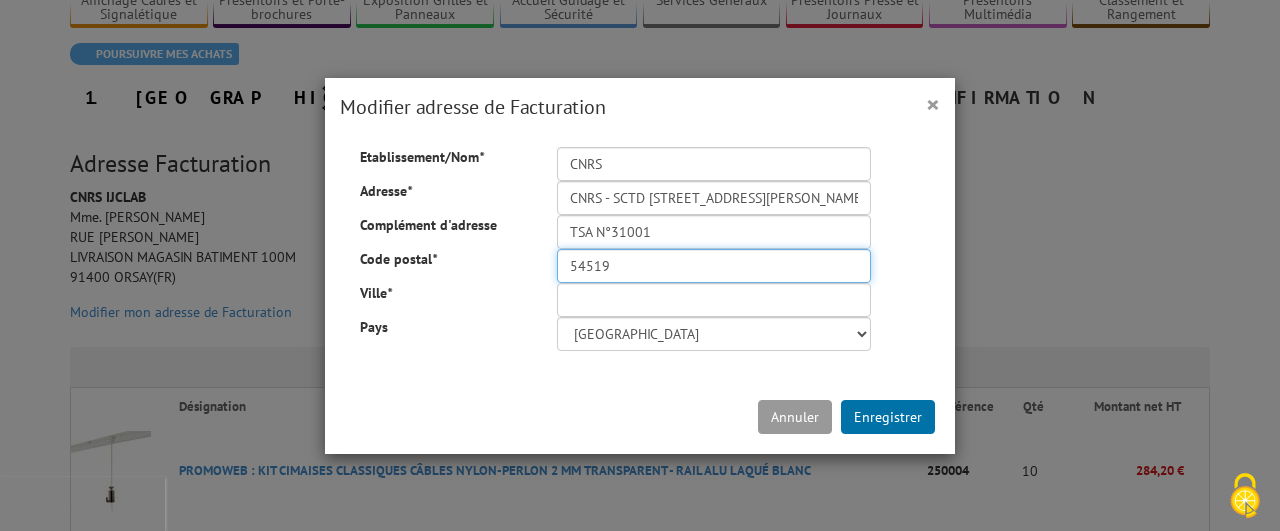 type on "54519" 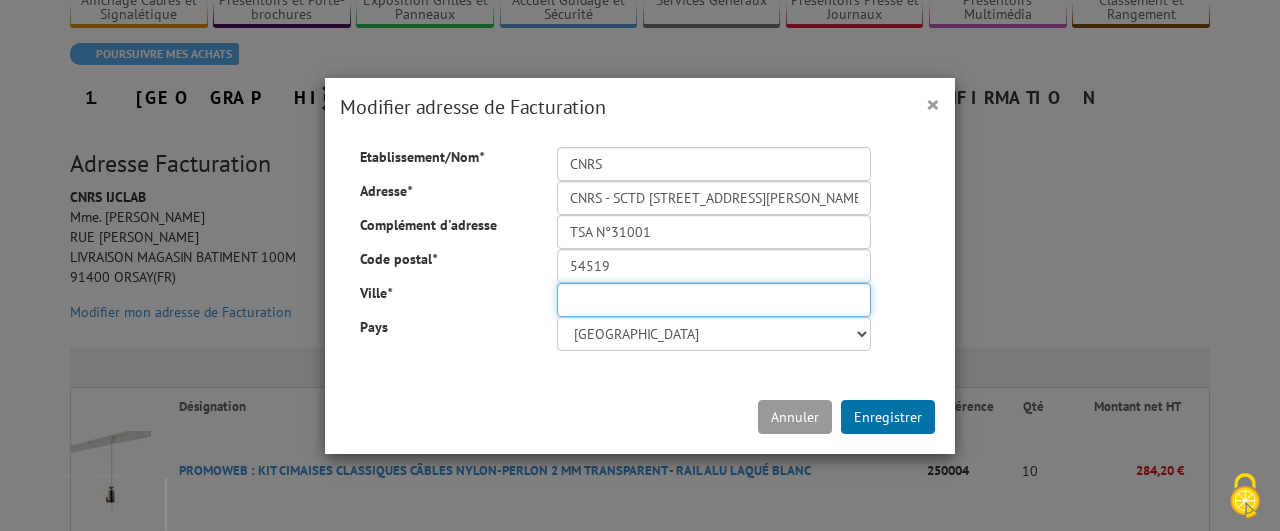 click on "Ville  *" at bounding box center (714, 300) 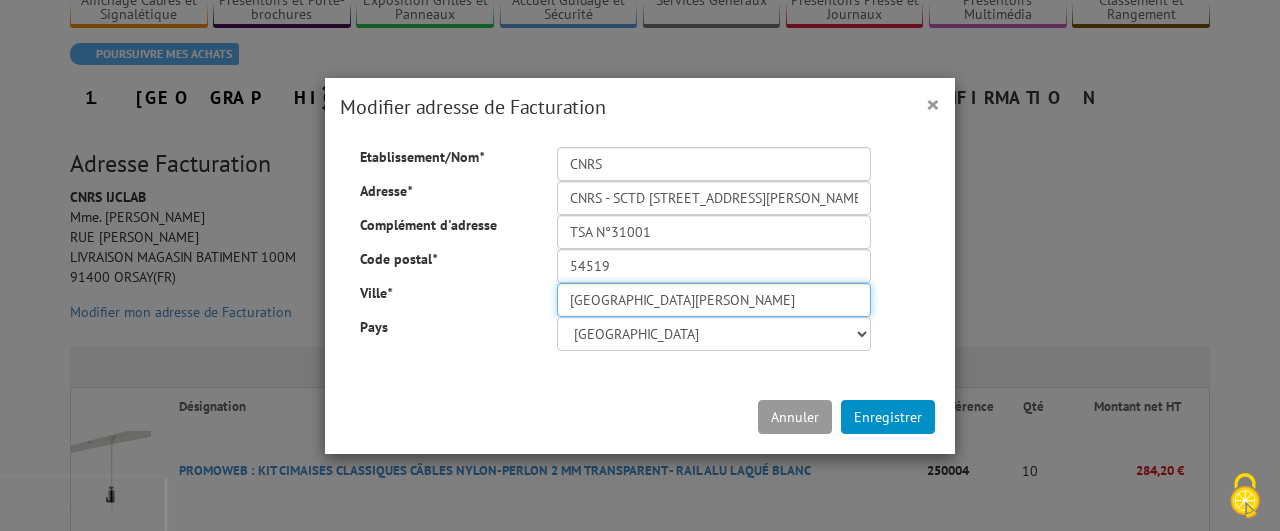 type on "VANDOEUVRE-LÈS-NANCY" 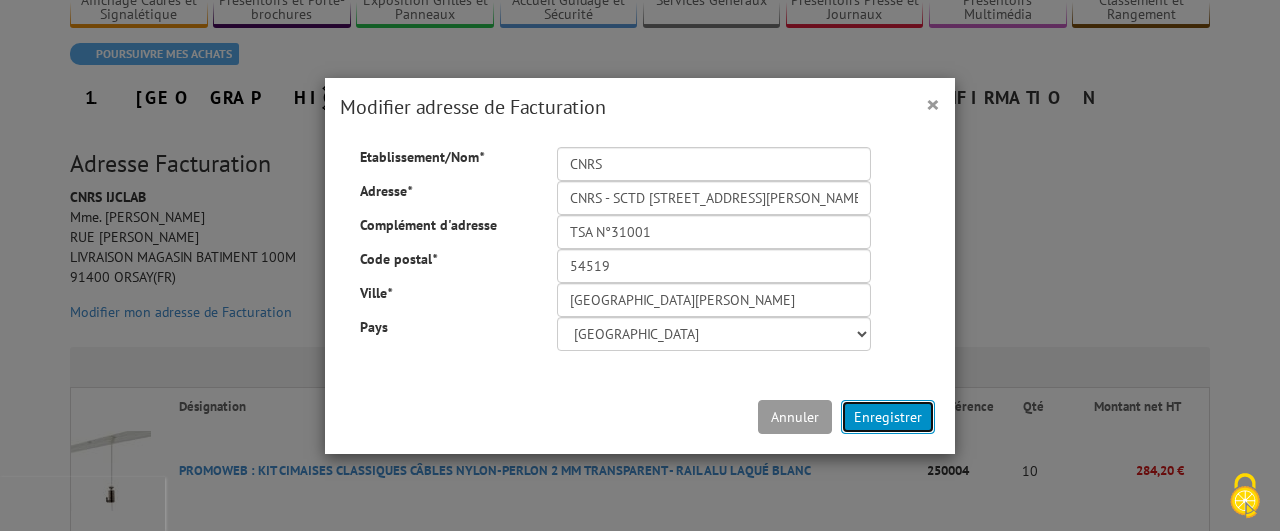 click on "Enregistrer" at bounding box center (888, 417) 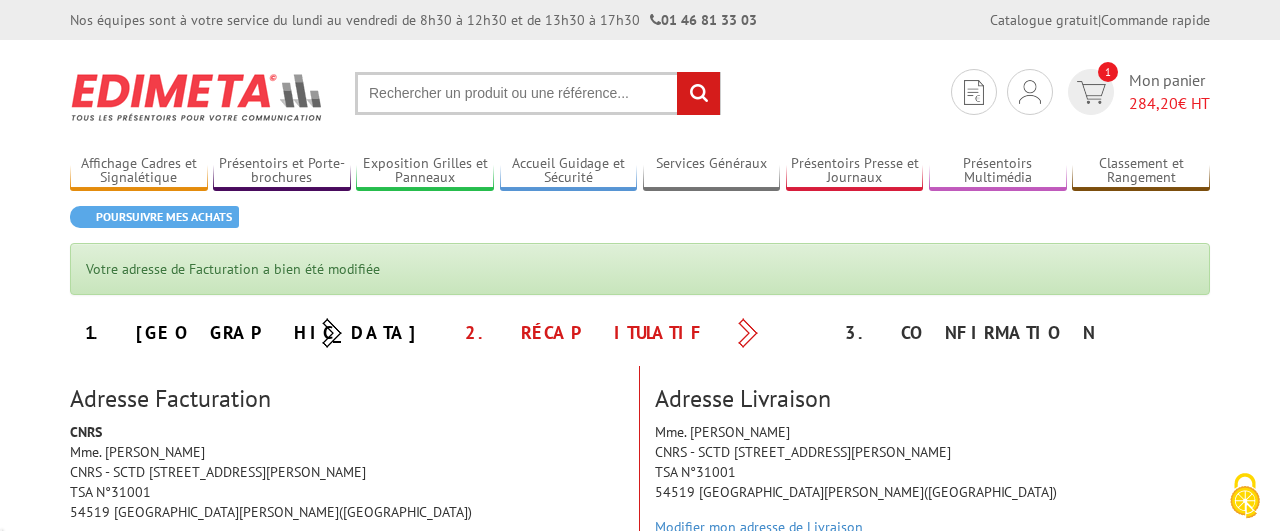 scroll, scrollTop: 0, scrollLeft: 0, axis: both 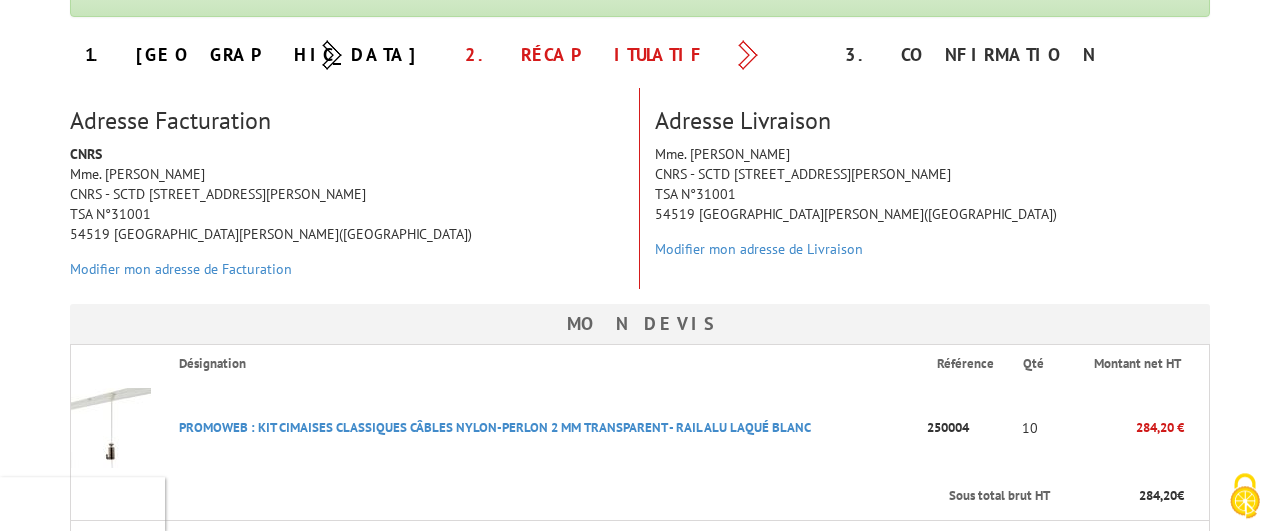 click on "Mme. Sophie Henrot CNRS - SCTD 2, rue Jean Zay  TSA N°31001  54519  VANDOEUVRE-LÈS-NANCY(FR)
Modifier
mon adresse de Livraison" at bounding box center (932, 206) 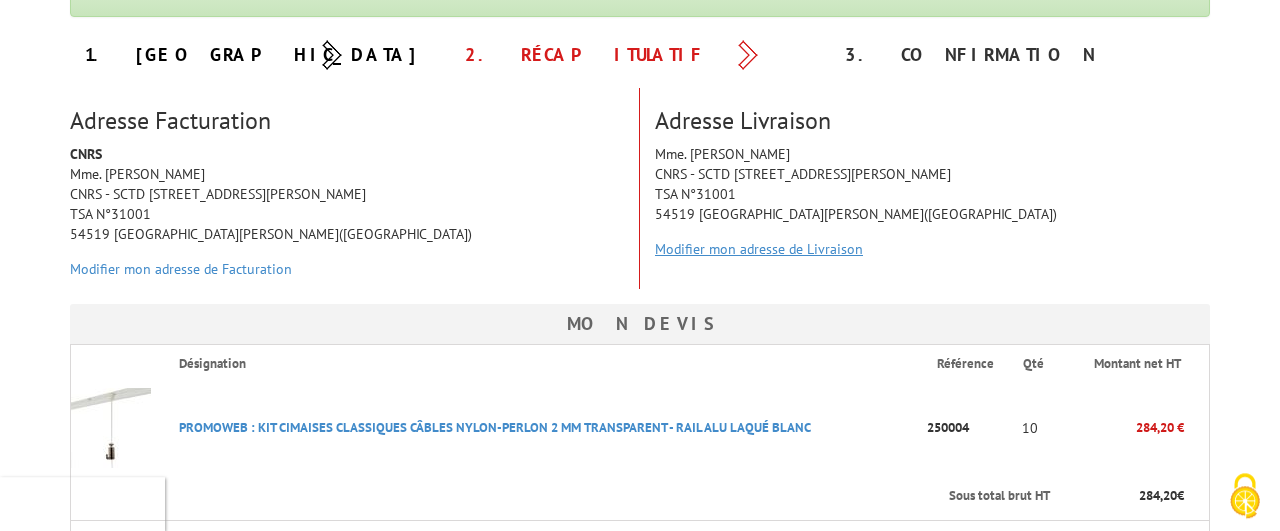 click on "Modifier
mon adresse de Livraison" at bounding box center [759, 249] 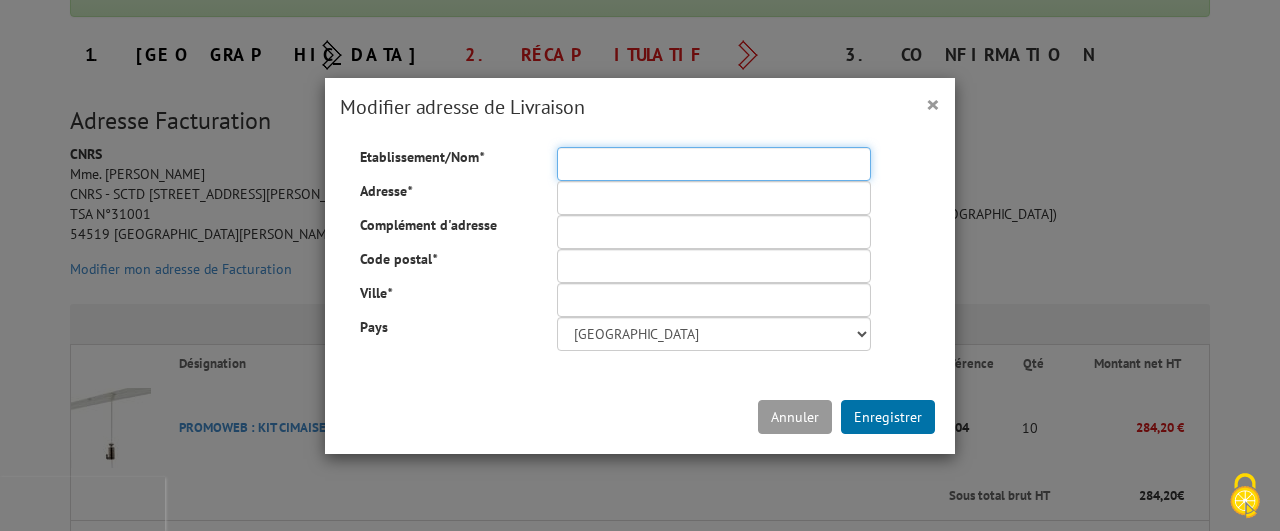 click on "Etablissement/Nom
*" at bounding box center (714, 164) 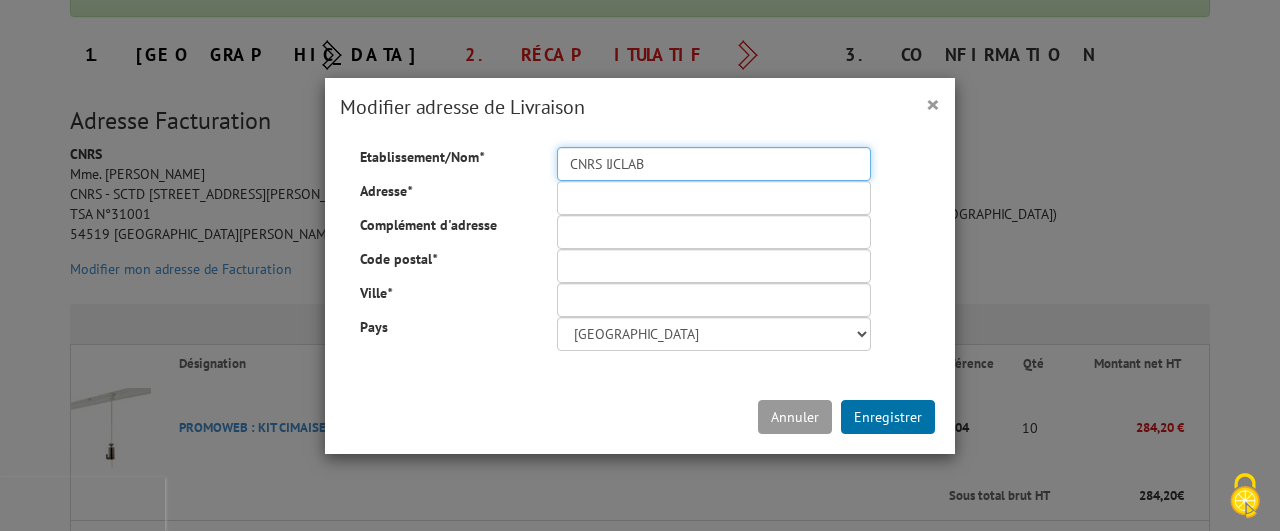 type on "CNRS IJCLAB" 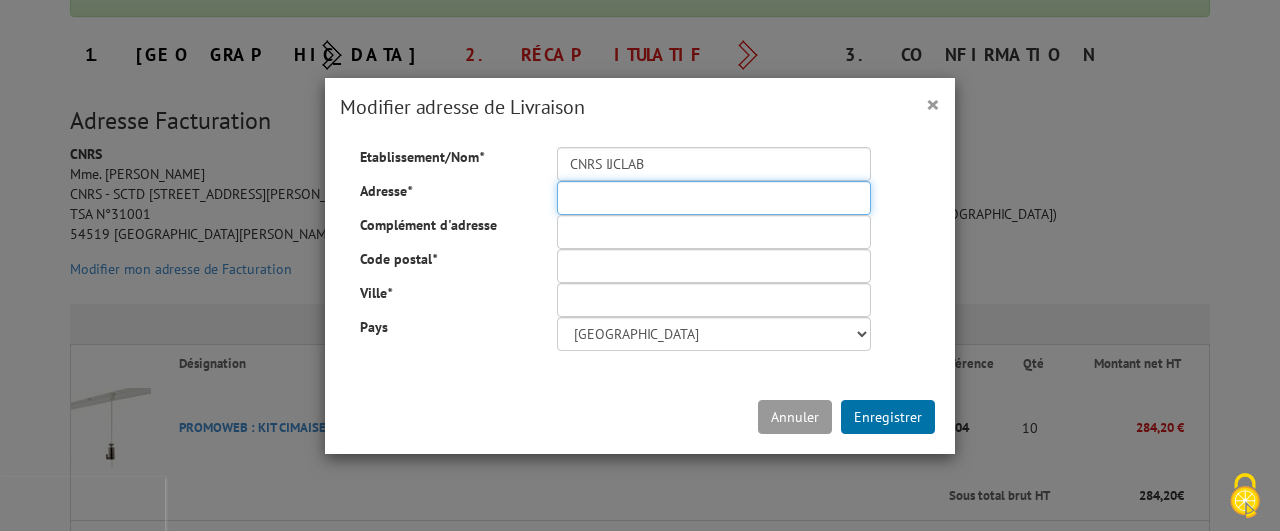click on "Adresse
*" at bounding box center [714, 198] 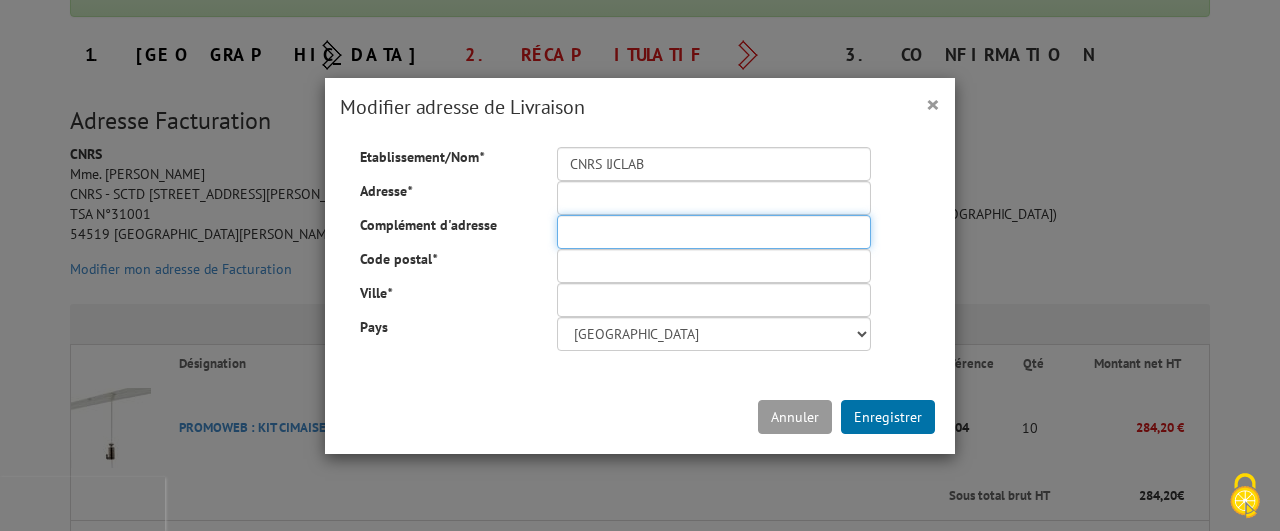 click on "Complément
d'adresse" at bounding box center (714, 232) 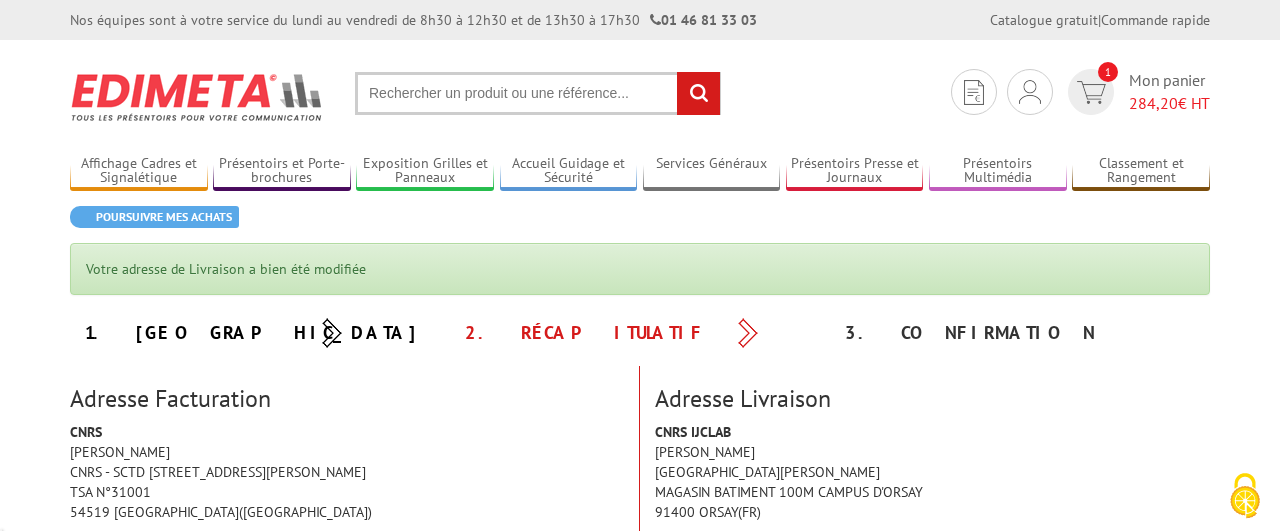 scroll, scrollTop: 0, scrollLeft: 0, axis: both 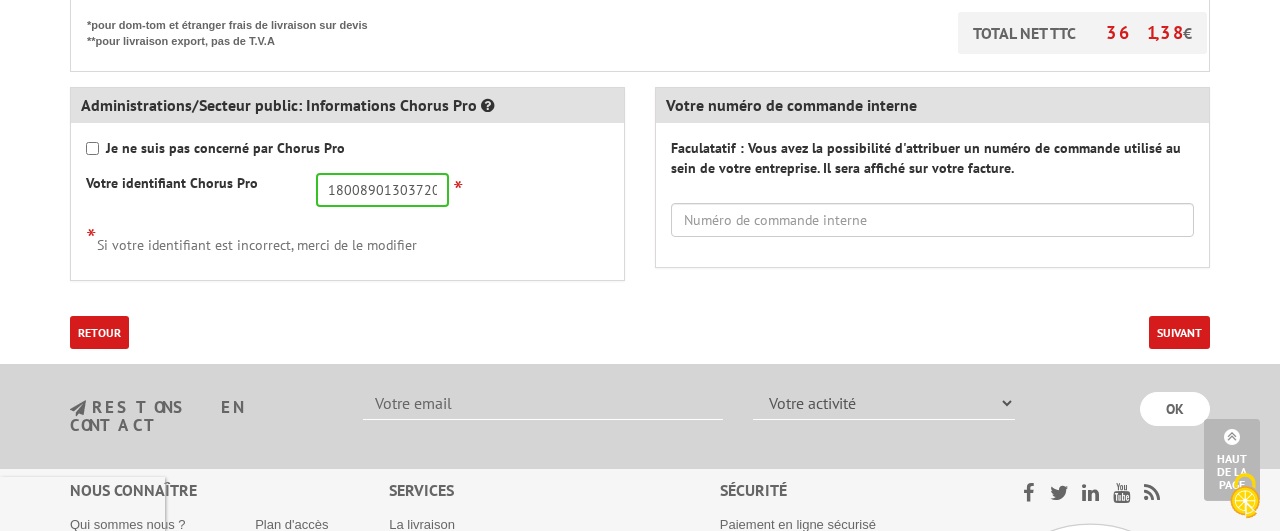 click on "Suivant" at bounding box center (1179, 332) 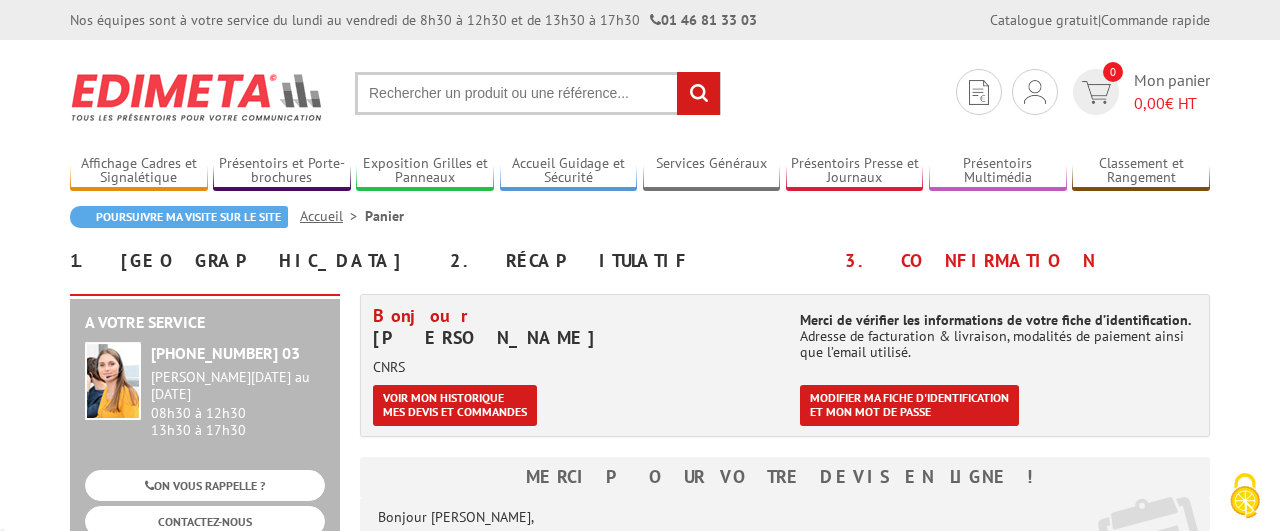 scroll, scrollTop: 0, scrollLeft: 0, axis: both 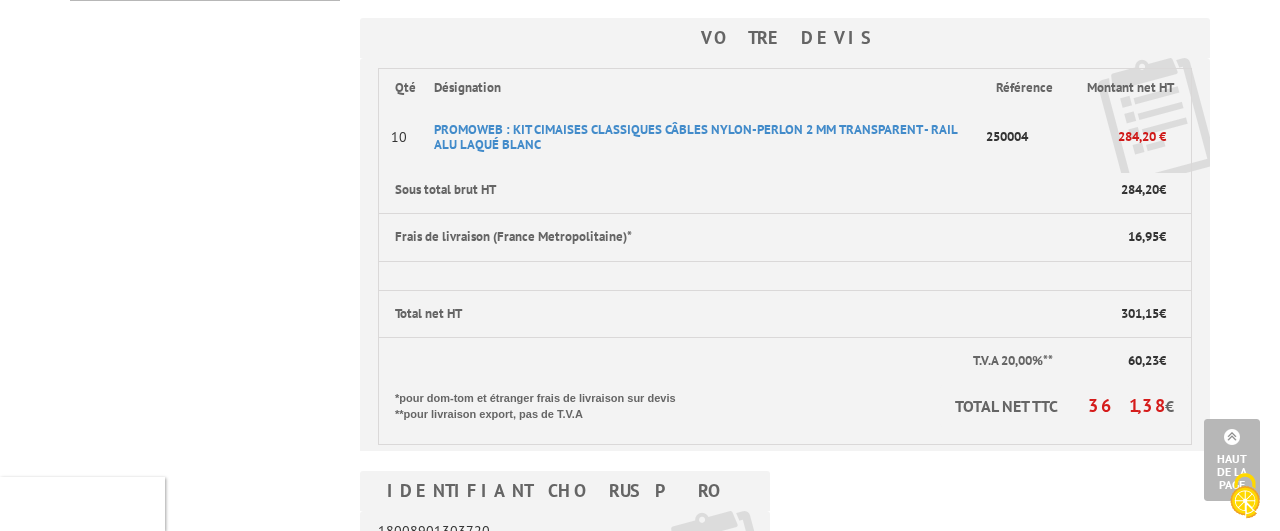 click on "A votre service
[PHONE_NUMBER] 03
[PERSON_NAME][DATE] au [DATE]
08h30 à 12h30
13h30 à 17h30
ON VOUS RAPPELLE ?
CONTACTEZ-NOUS
Frais de Livraison
Panier inférieur à 350€ HT
> forfait 16.95€  HT
Panier entre 350€ et 750€ HT
> forfait 20.95€  HT
Panier supérieur à 750€ HT
> port gratuit en [GEOGRAPHIC_DATA]
Transport Dom-Tom et Etranger
> nous consulter pour devis" at bounding box center [640, -19] 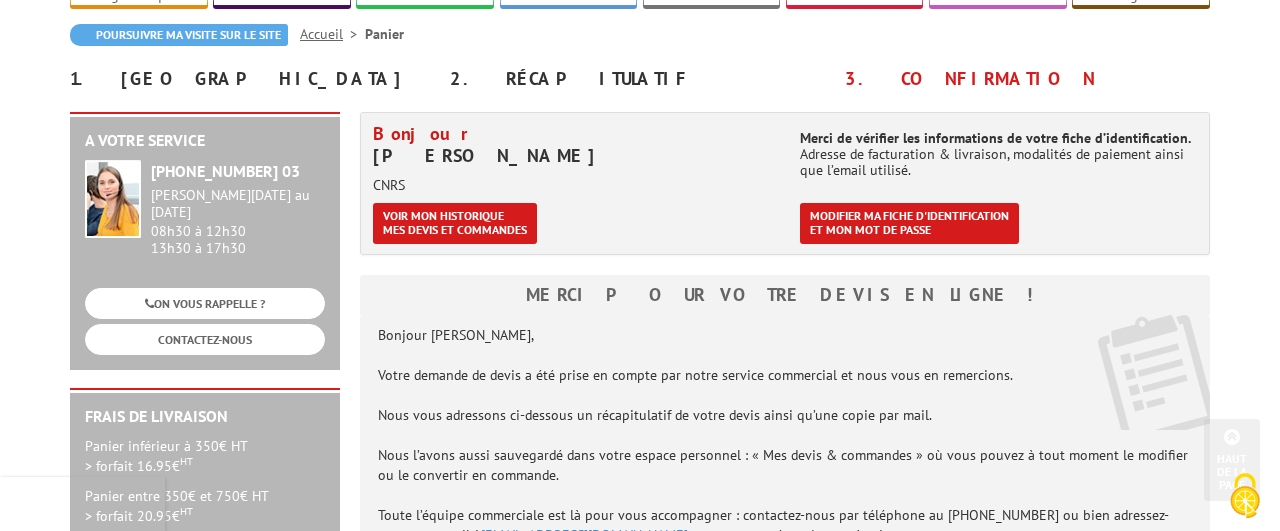 scroll, scrollTop: 125, scrollLeft: 0, axis: vertical 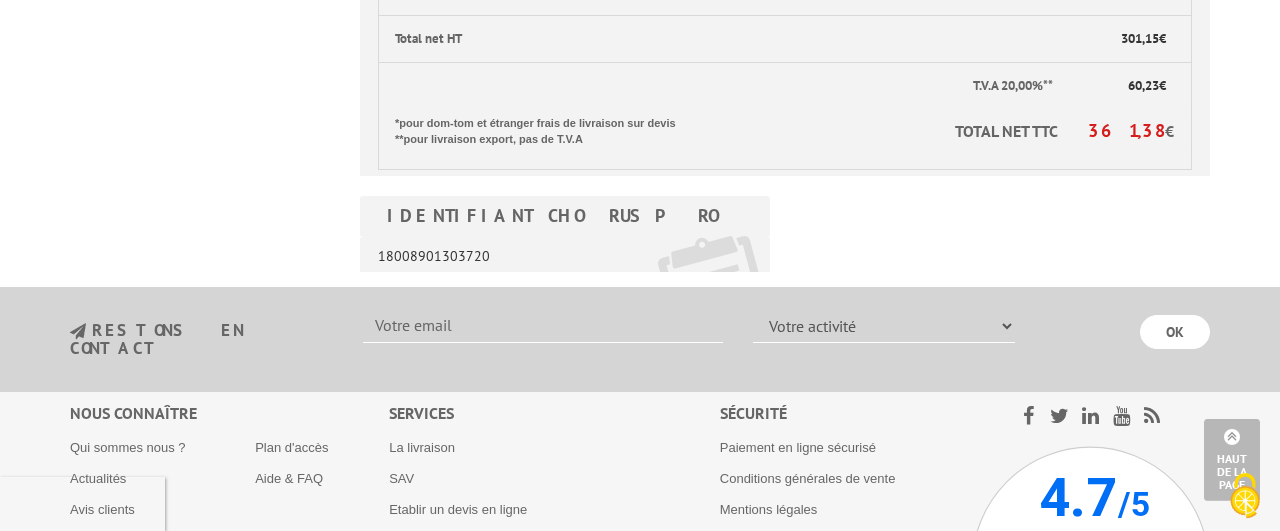 click on "Nos équipes sont à votre service du [DATE] au [DATE] de 8h30 à 12h30 et de 13h30 à 17h30    01 46 81 33 03
Catalogue gratuit  |
Commande rapide
Mon compte
Mes devis & commandes
Déconnexion
0
Mon panier
0,00" at bounding box center (640, -183) 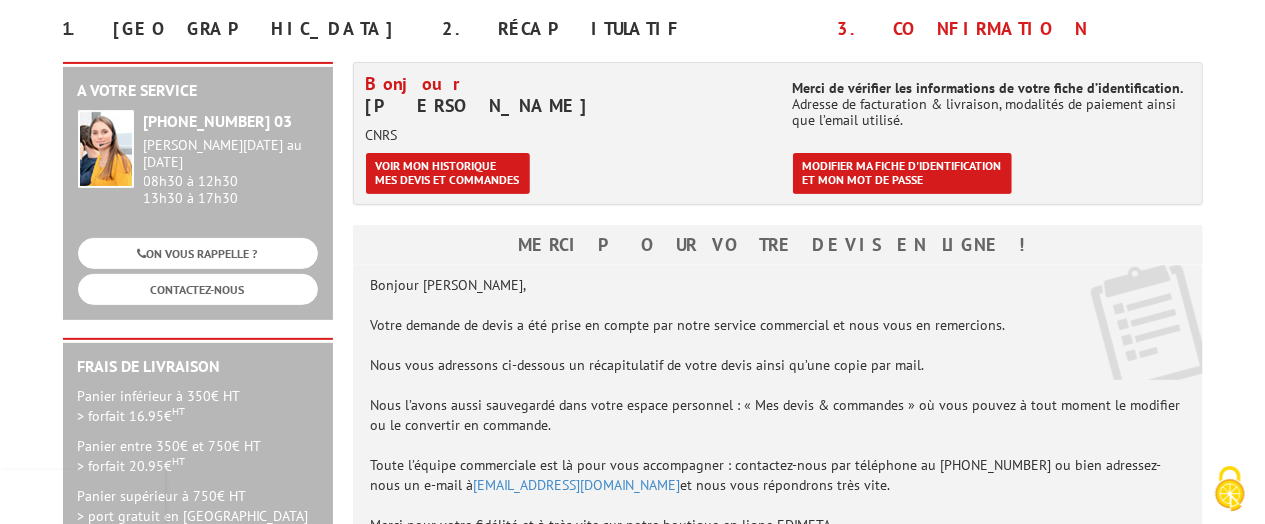 scroll, scrollTop: 217, scrollLeft: 0, axis: vertical 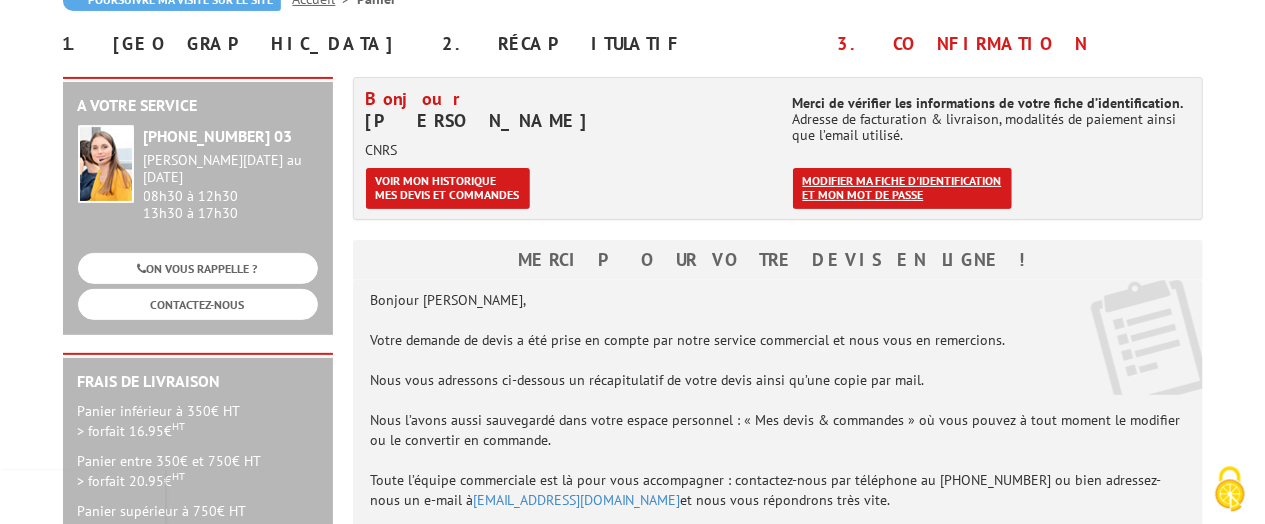 click on "Modifier ma fiche
d'identification et mon mot de passe" at bounding box center [902, 188] 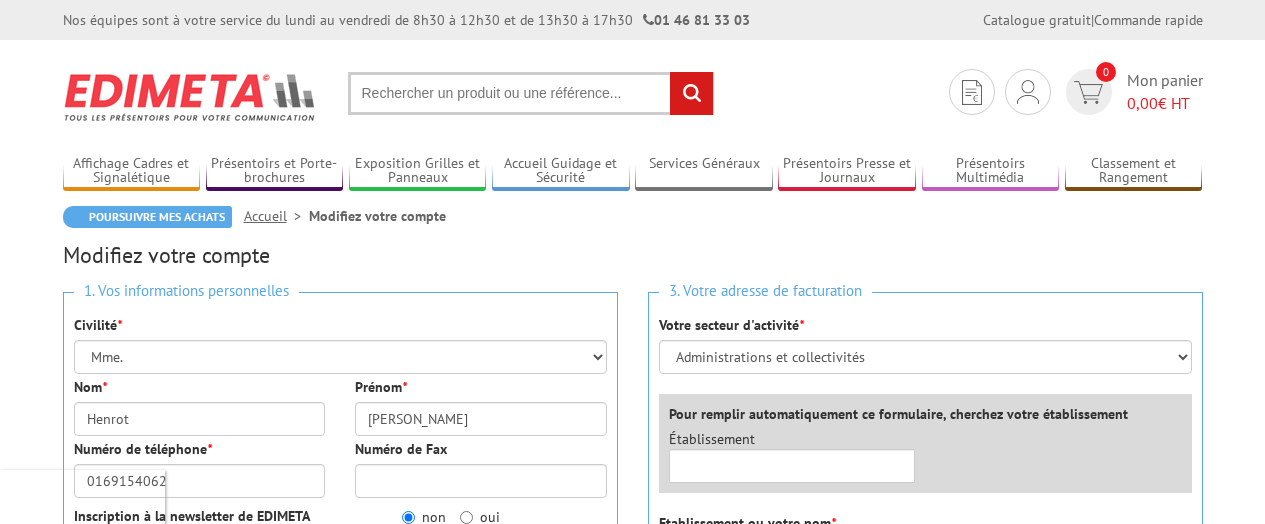 scroll, scrollTop: 0, scrollLeft: 0, axis: both 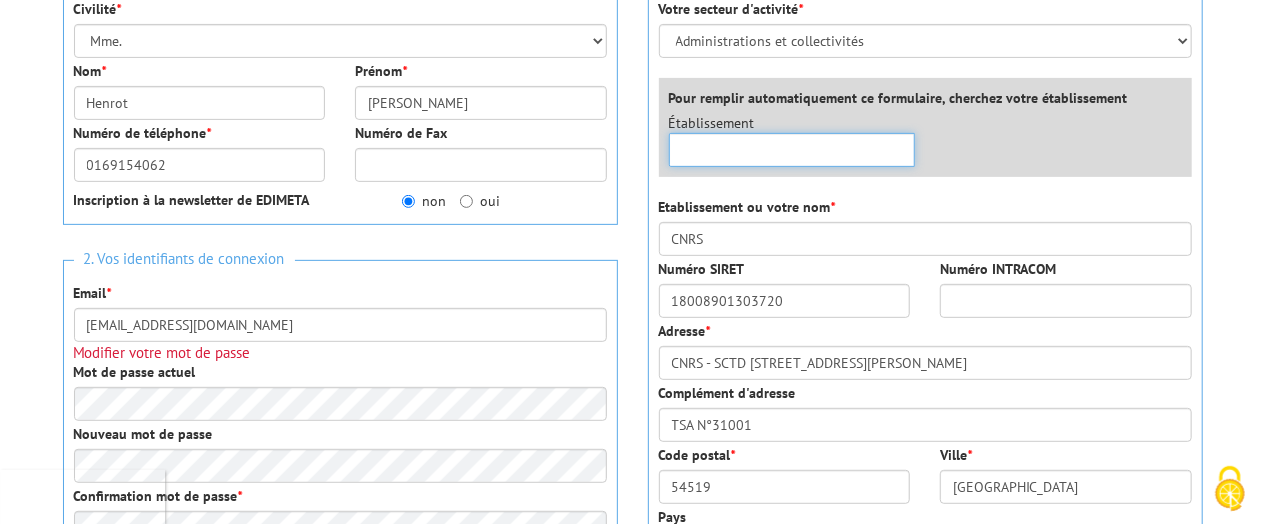 click at bounding box center [792, 150] 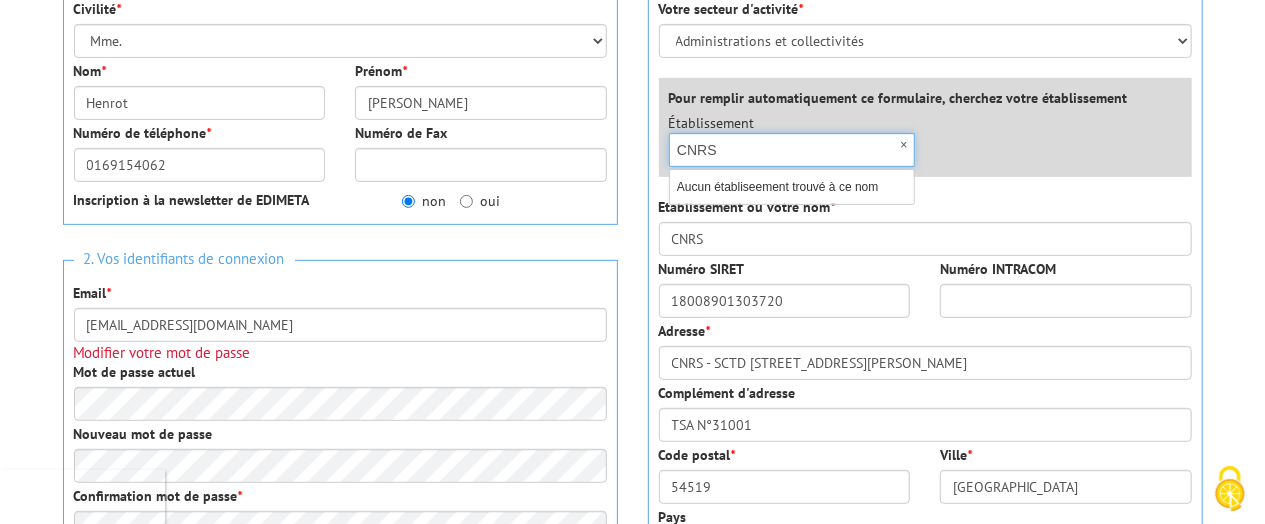 type on "CNRS" 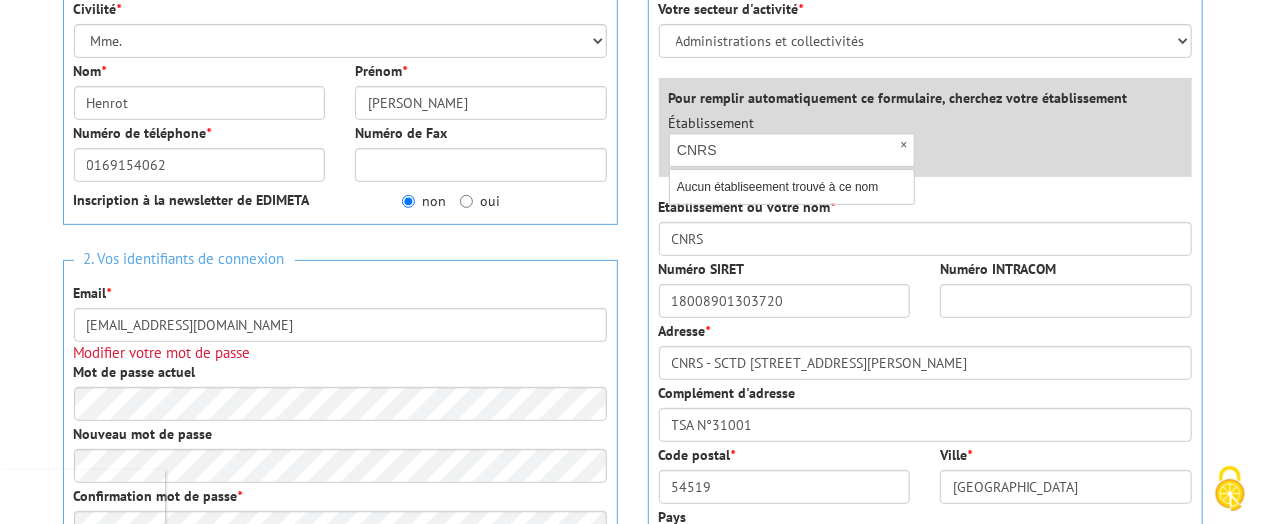 click on "Établissement
× CNRS
Aucun établiseement trouvé à ce nom" at bounding box center [930, 145] 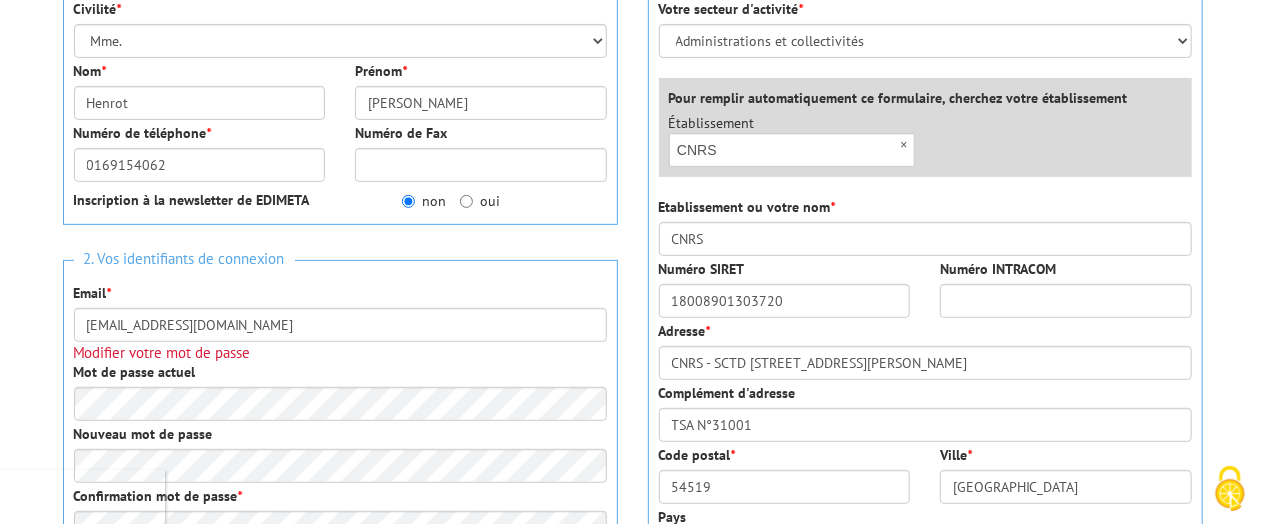 scroll, scrollTop: 316, scrollLeft: 0, axis: vertical 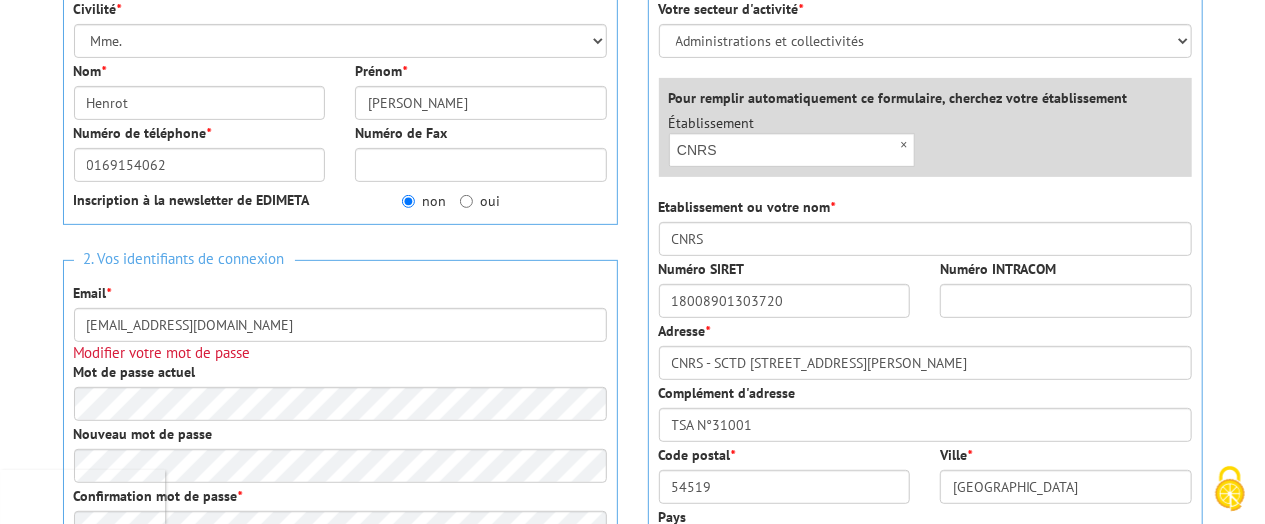 drag, startPoint x: 1251, startPoint y: 157, endPoint x: 1267, endPoint y: 183, distance: 30.528675 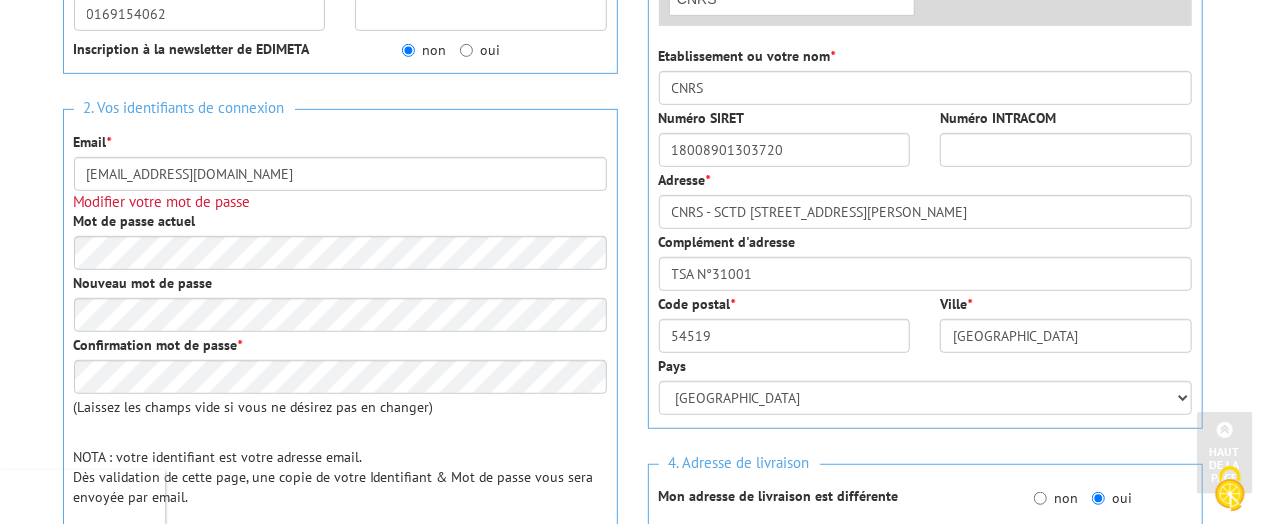 scroll, scrollTop: 556, scrollLeft: 0, axis: vertical 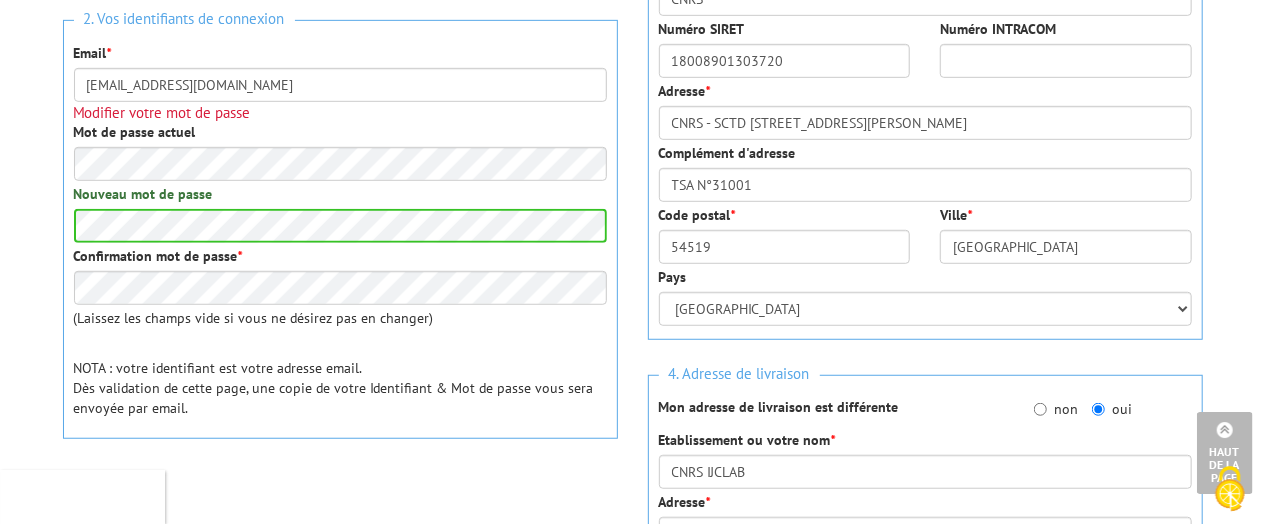 click on "Confirmation mot de passe
*" at bounding box center (158, 256) 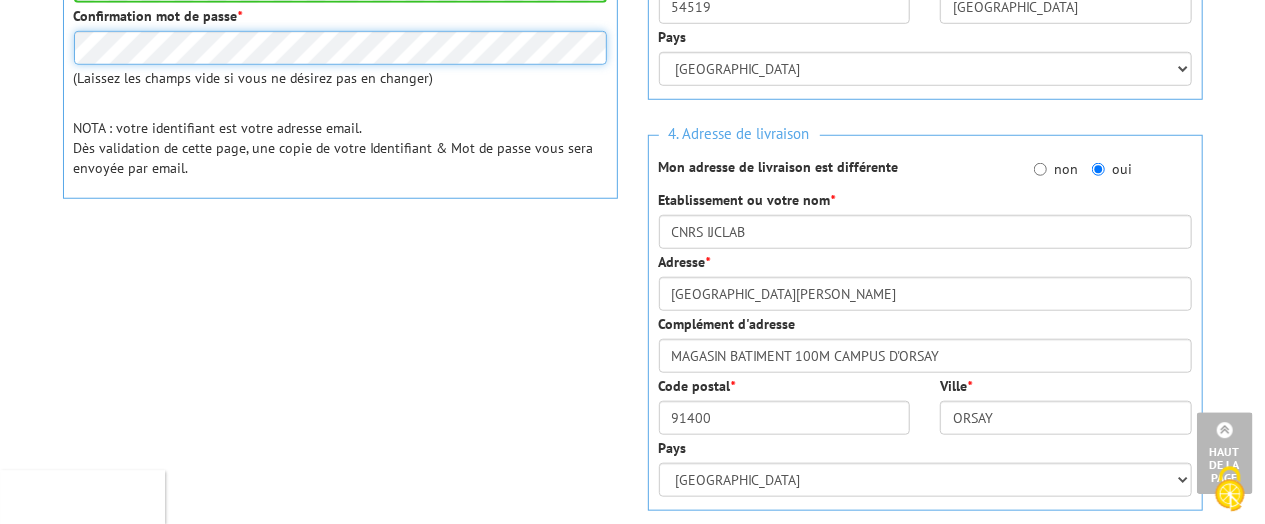 scroll, scrollTop: 852, scrollLeft: 0, axis: vertical 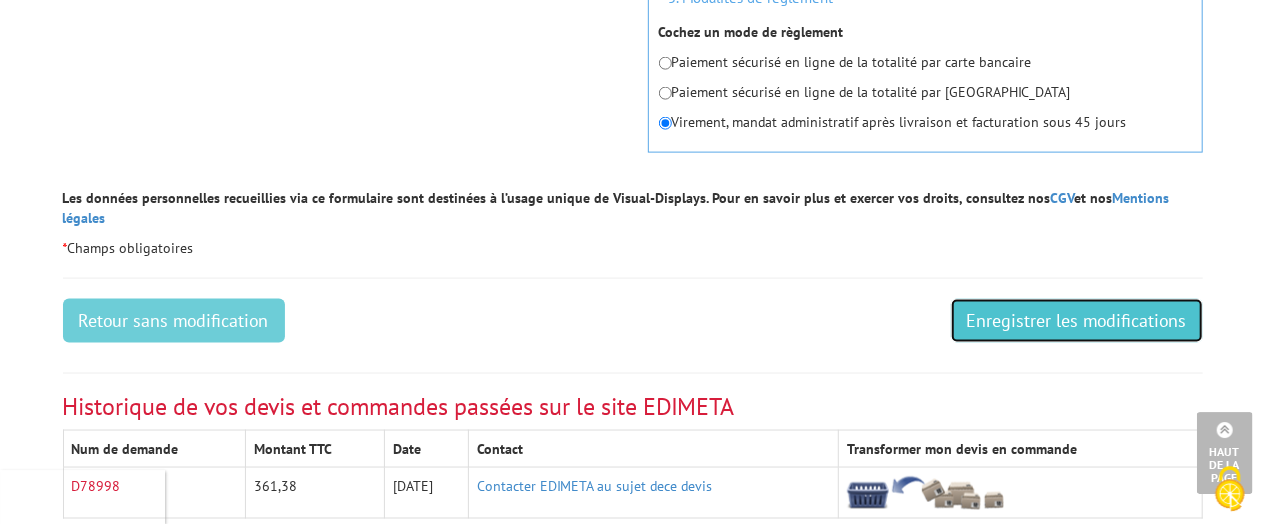 click on "Enregistrer les modifications" at bounding box center (1077, 320) 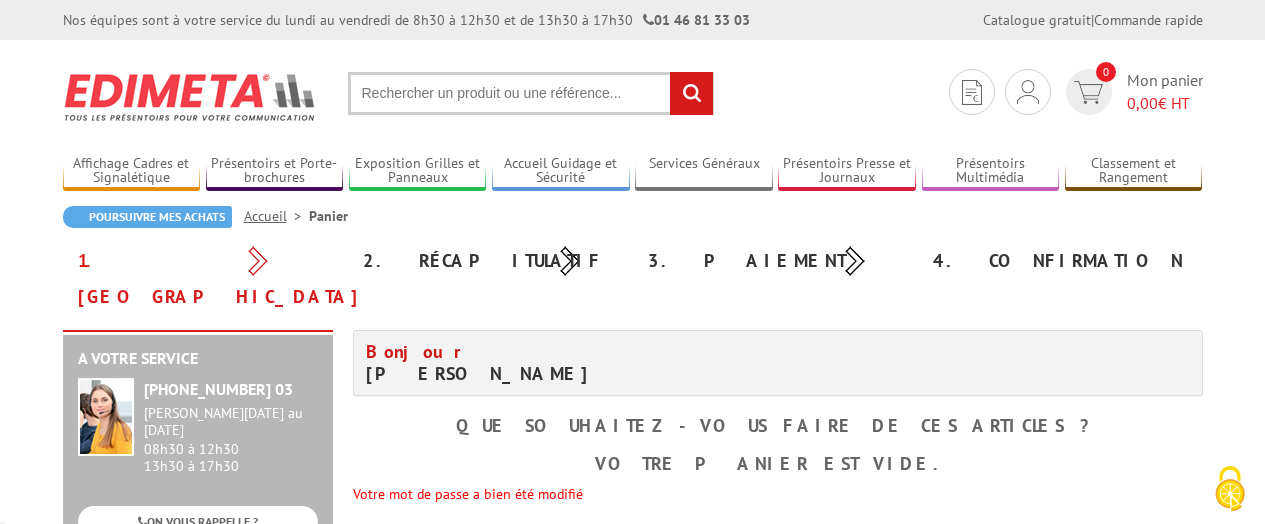 scroll, scrollTop: 0, scrollLeft: 0, axis: both 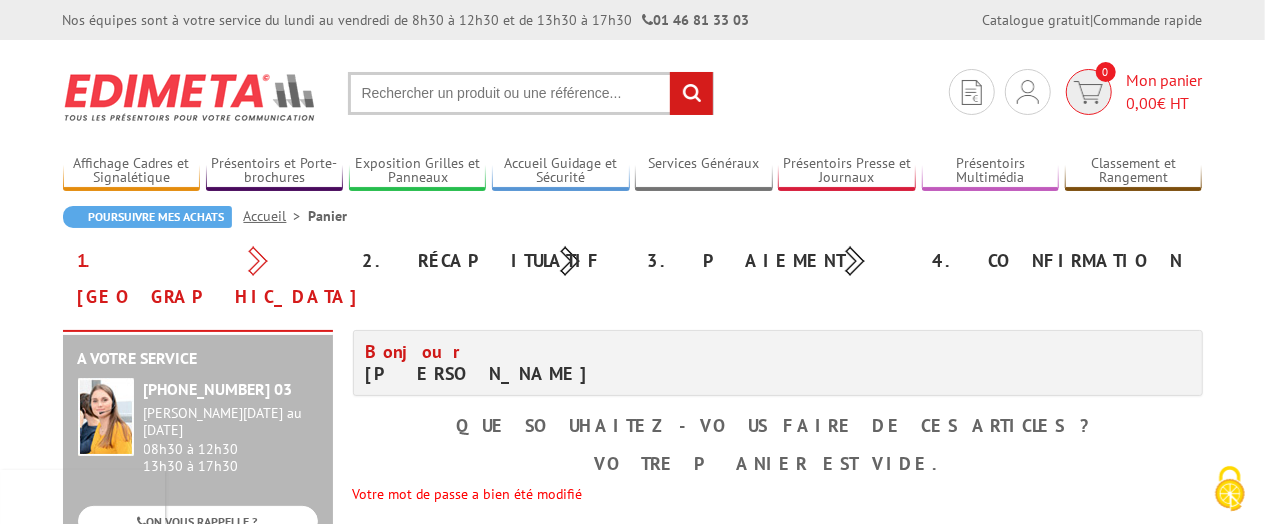 click on "Mon panier
0,00
€ HT" at bounding box center (1165, 92) 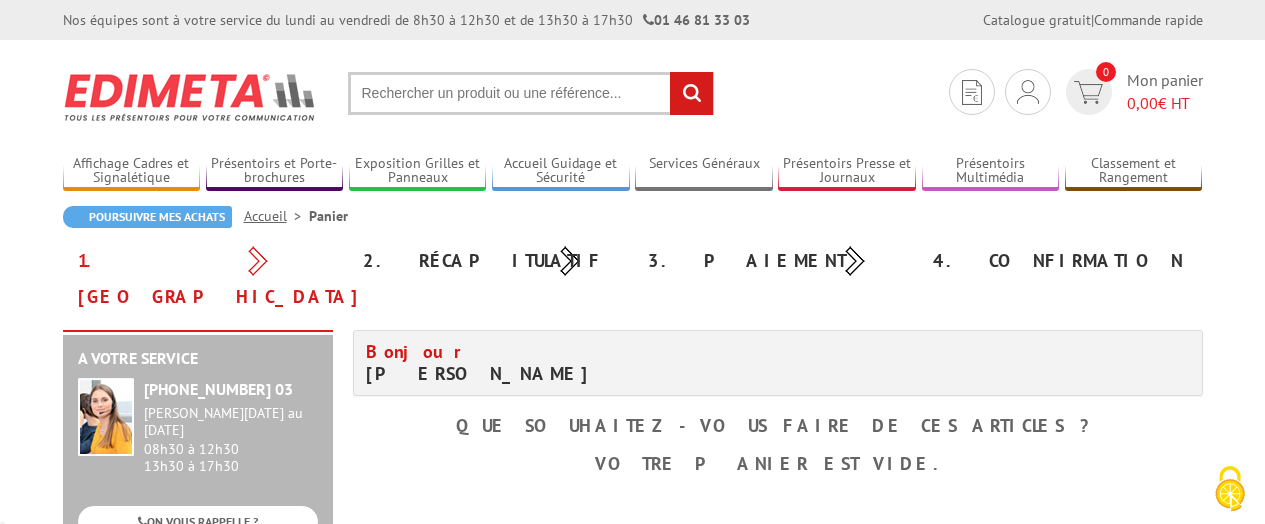 scroll, scrollTop: 0, scrollLeft: 0, axis: both 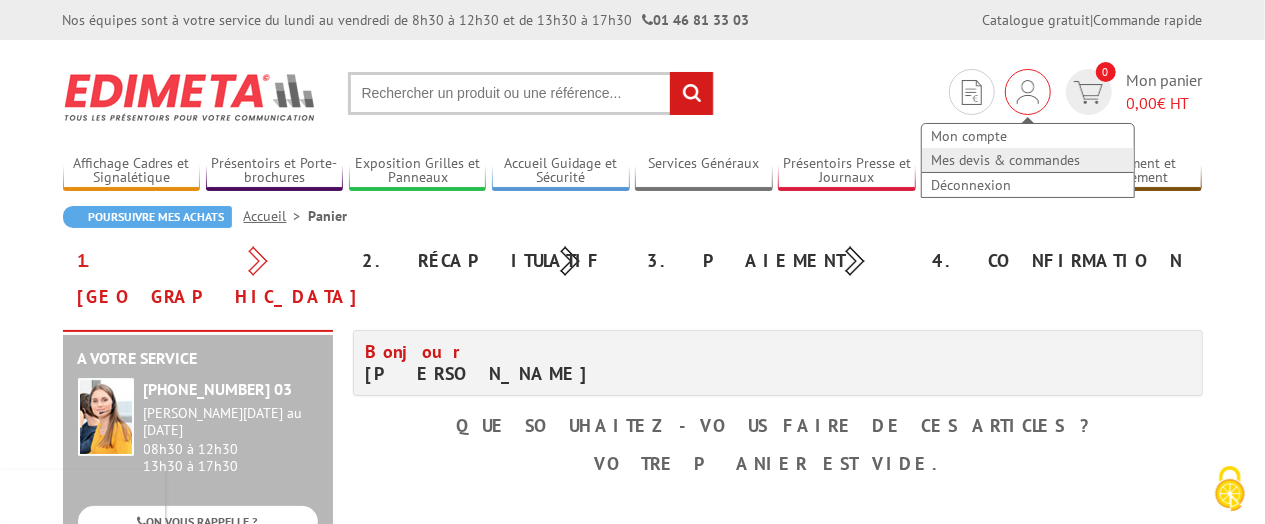 click on "Mes devis & commandes" at bounding box center (1028, 160) 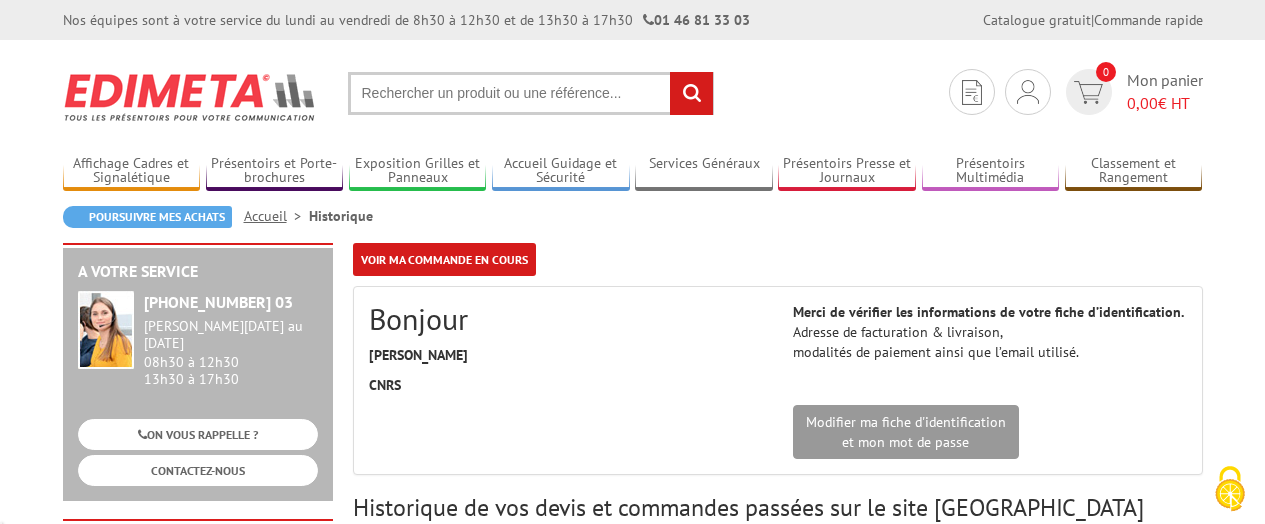 scroll, scrollTop: 0, scrollLeft: 0, axis: both 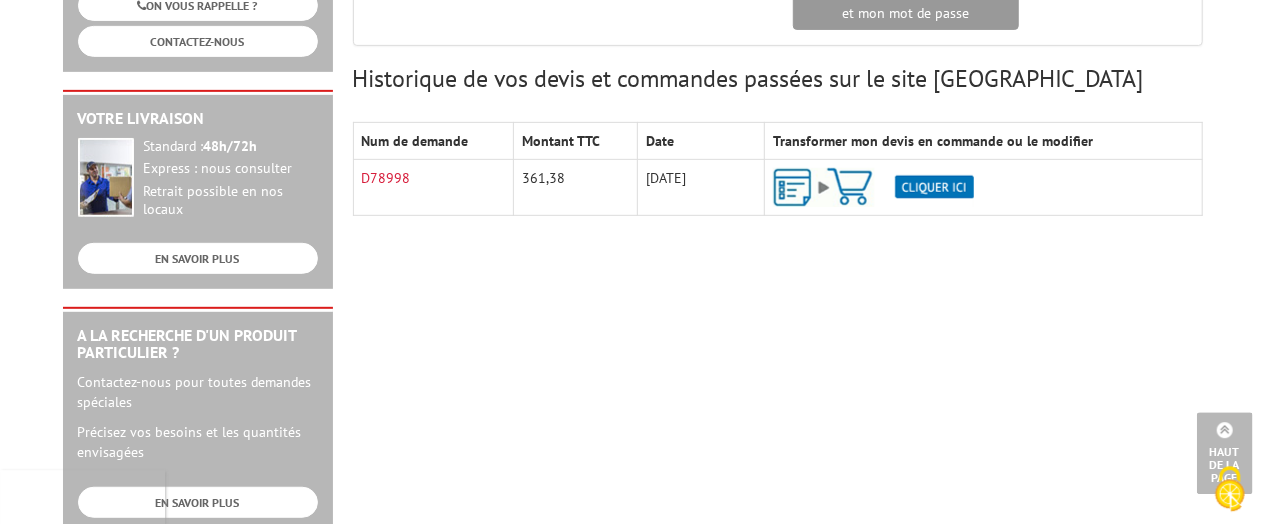 click at bounding box center (873, 187) 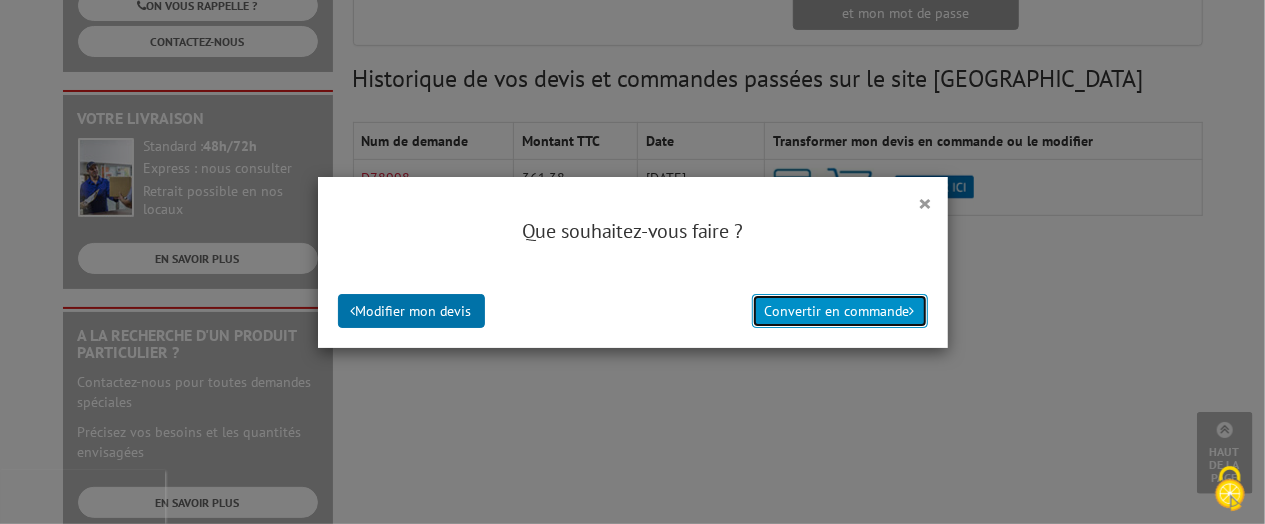 click on "Convertir en commande" at bounding box center (840, 311) 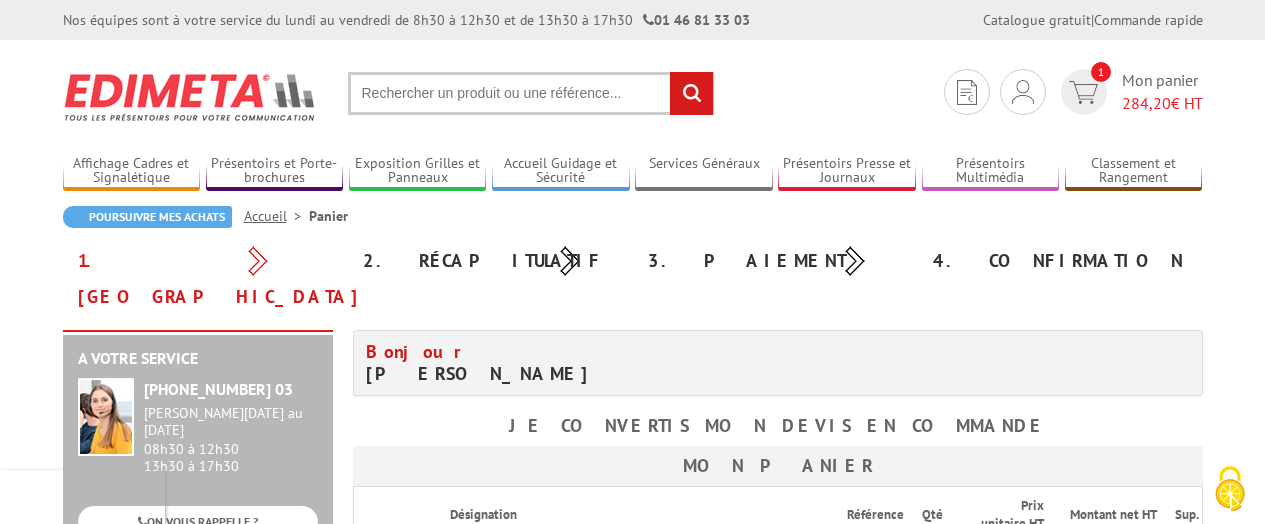 scroll, scrollTop: 0, scrollLeft: 0, axis: both 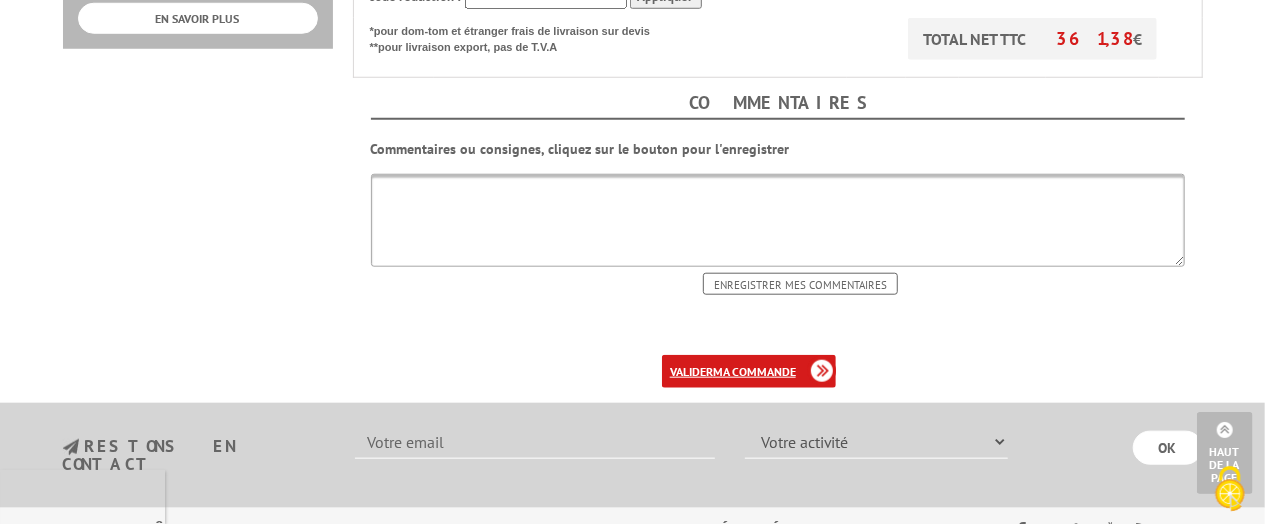 click on "ma commande" at bounding box center [754, 371] 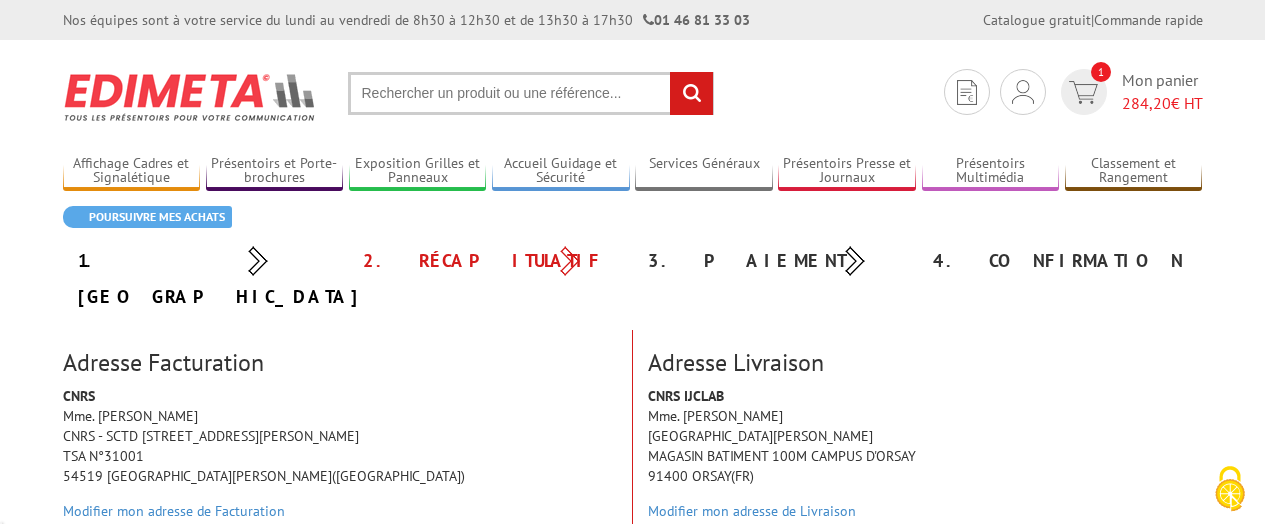 scroll, scrollTop: 0, scrollLeft: 0, axis: both 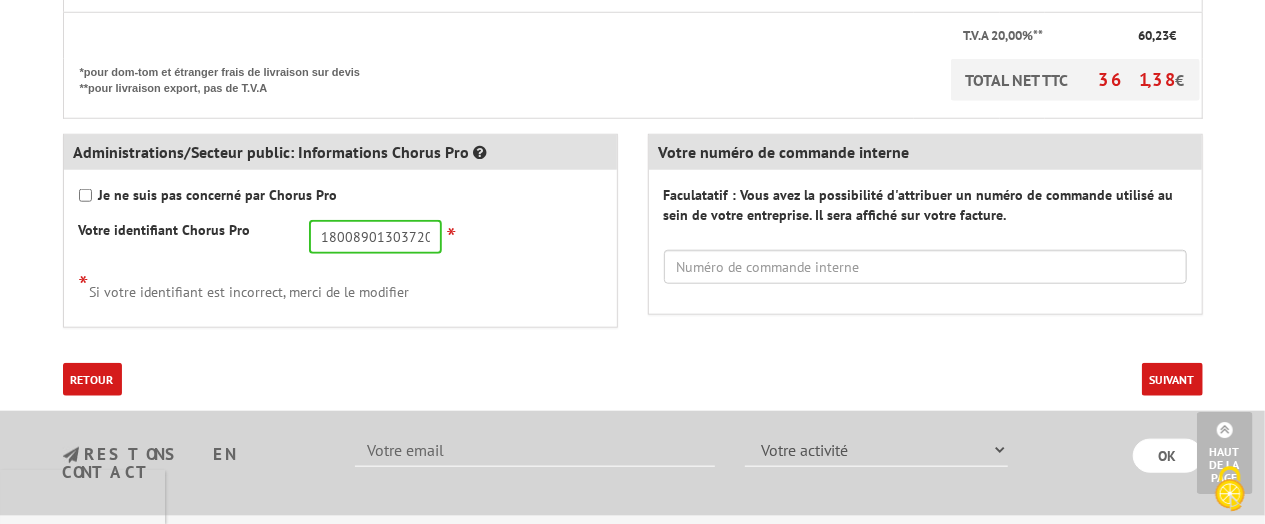 click on "Suivant" at bounding box center [1172, 379] 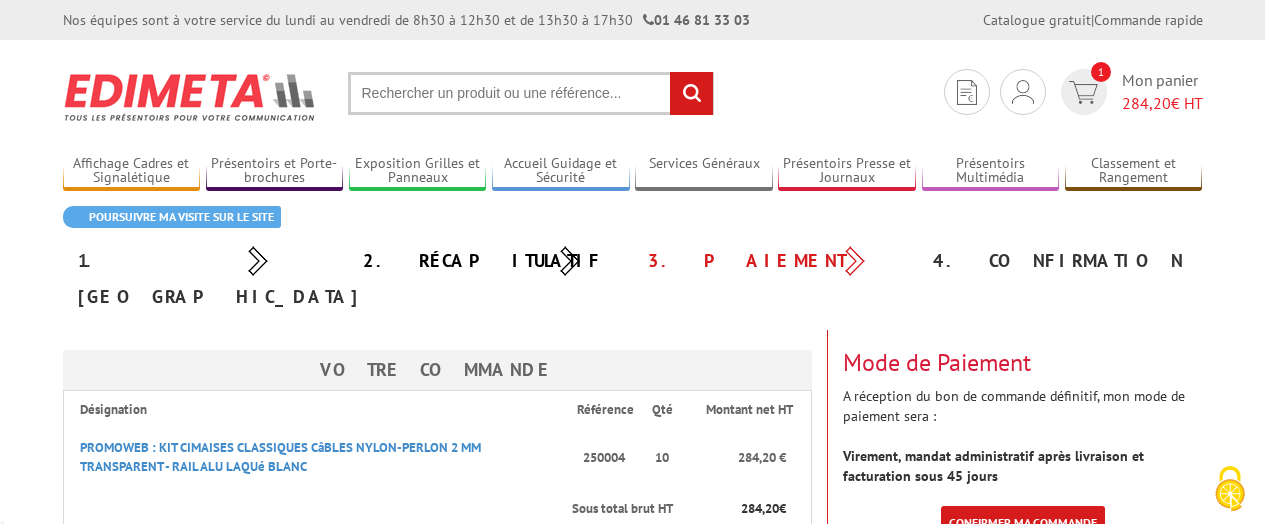scroll, scrollTop: 0, scrollLeft: 0, axis: both 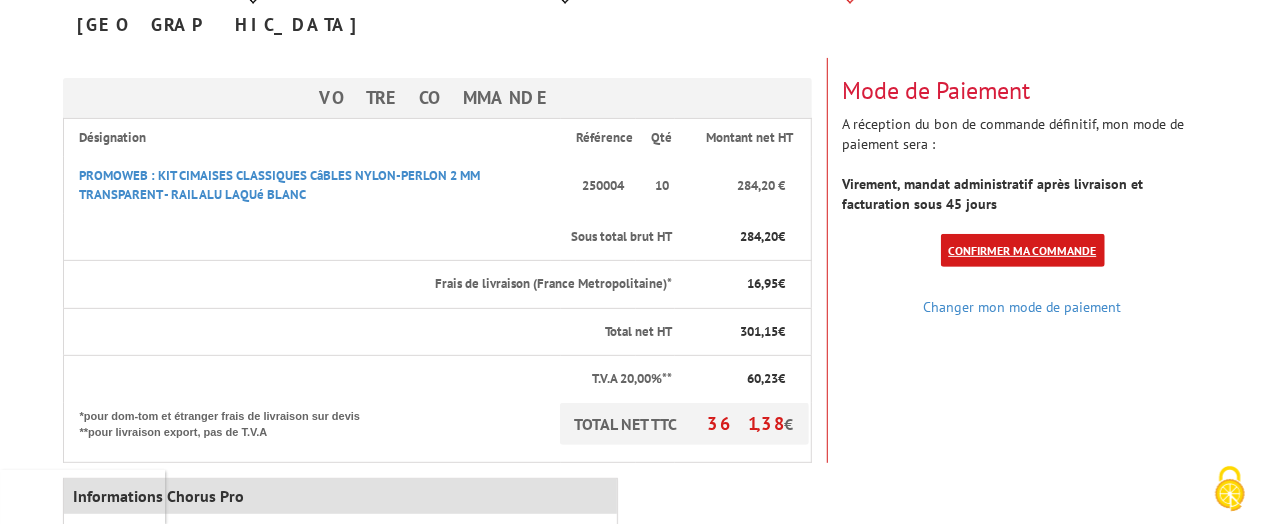 click on "Confirmer ma commande" at bounding box center [1023, 250] 